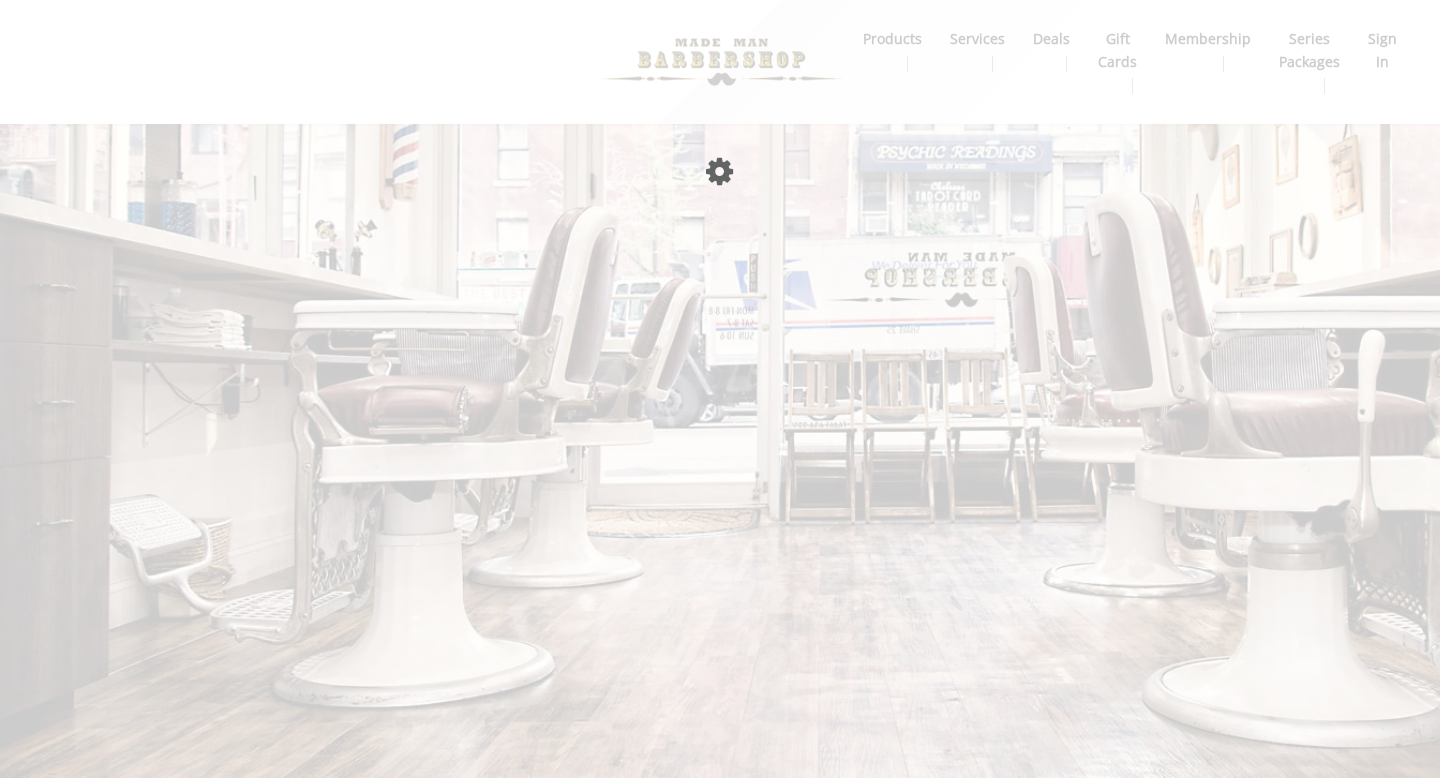 scroll, scrollTop: 0, scrollLeft: 0, axis: both 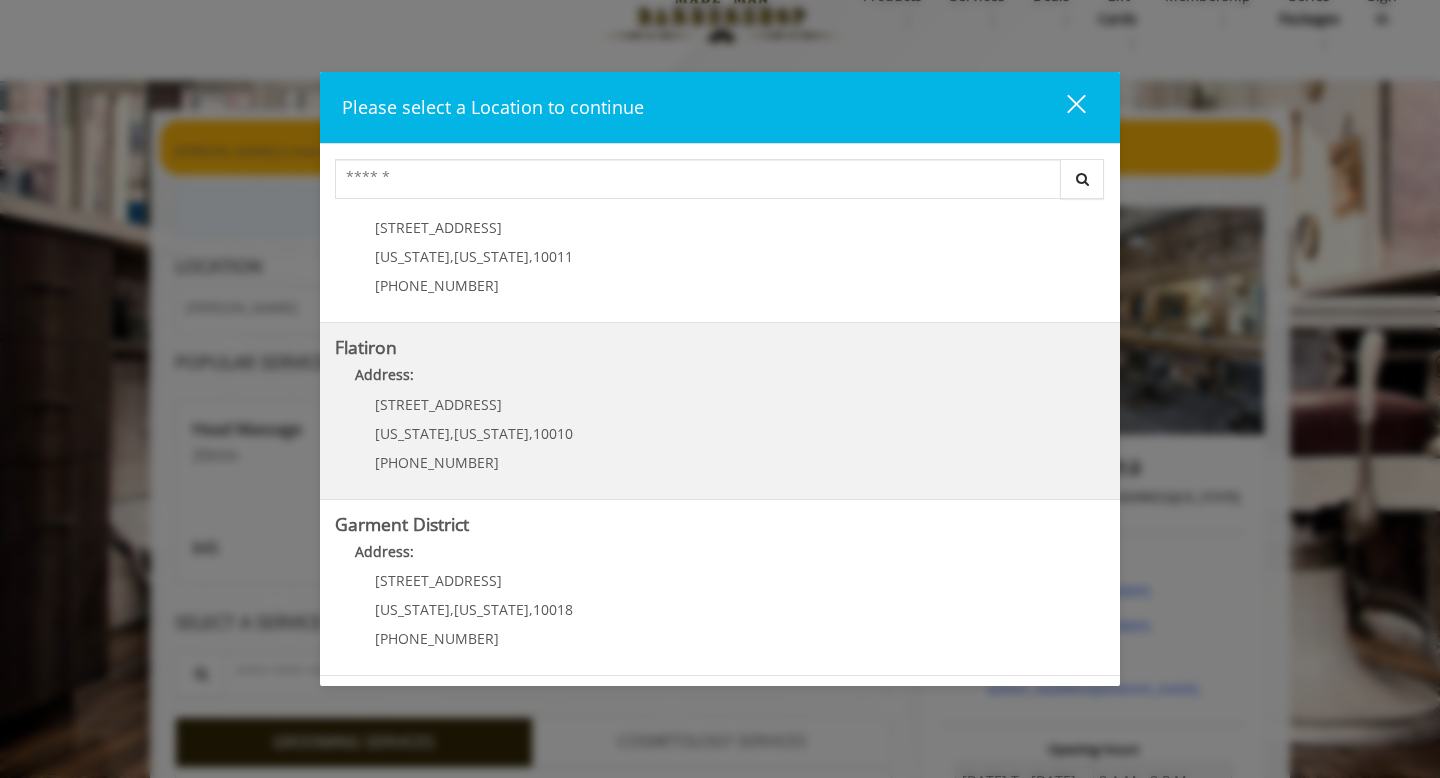 click on "Flatiron  Address: 10 E 23rd St New York ,  New York ,  10010 (917) 475-1765" at bounding box center [720, 411] 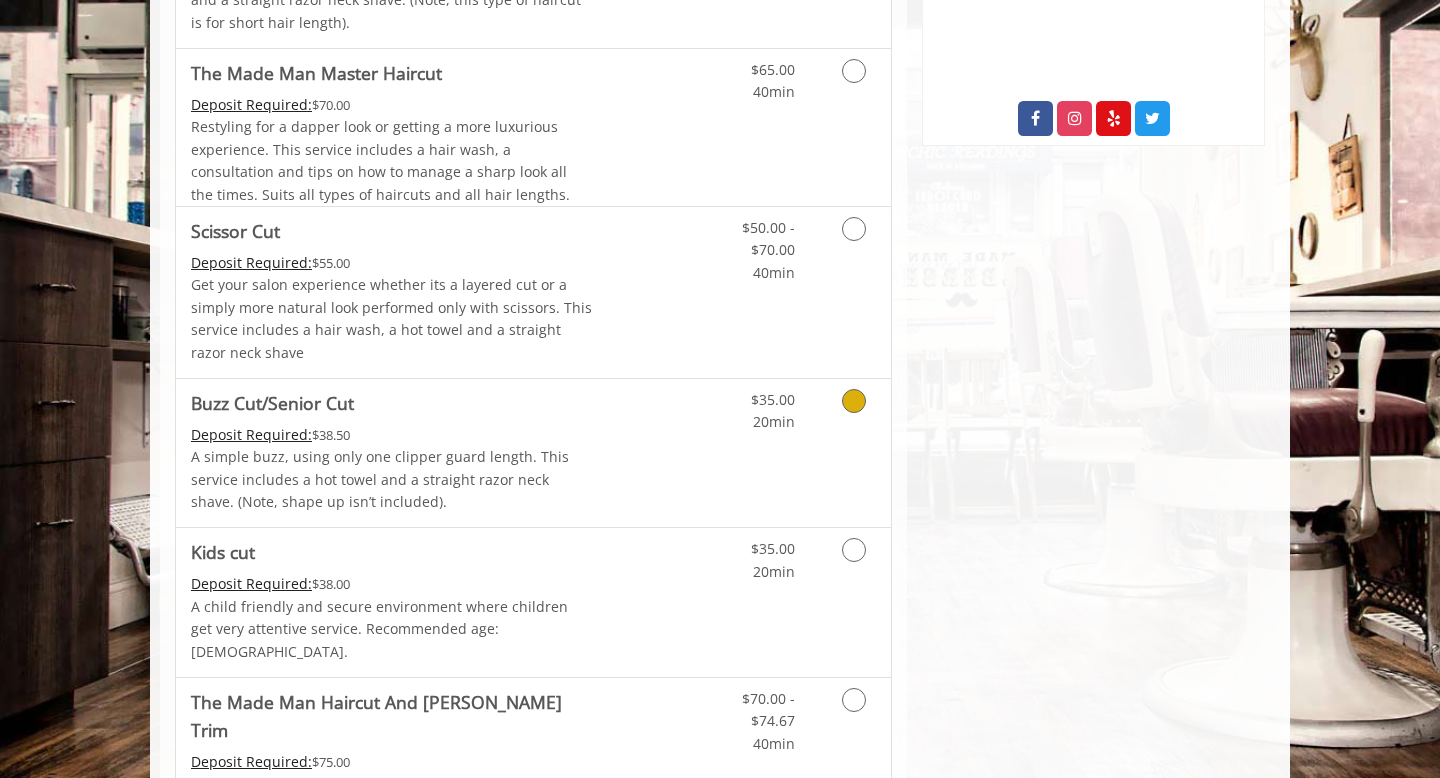 scroll, scrollTop: 856, scrollLeft: 0, axis: vertical 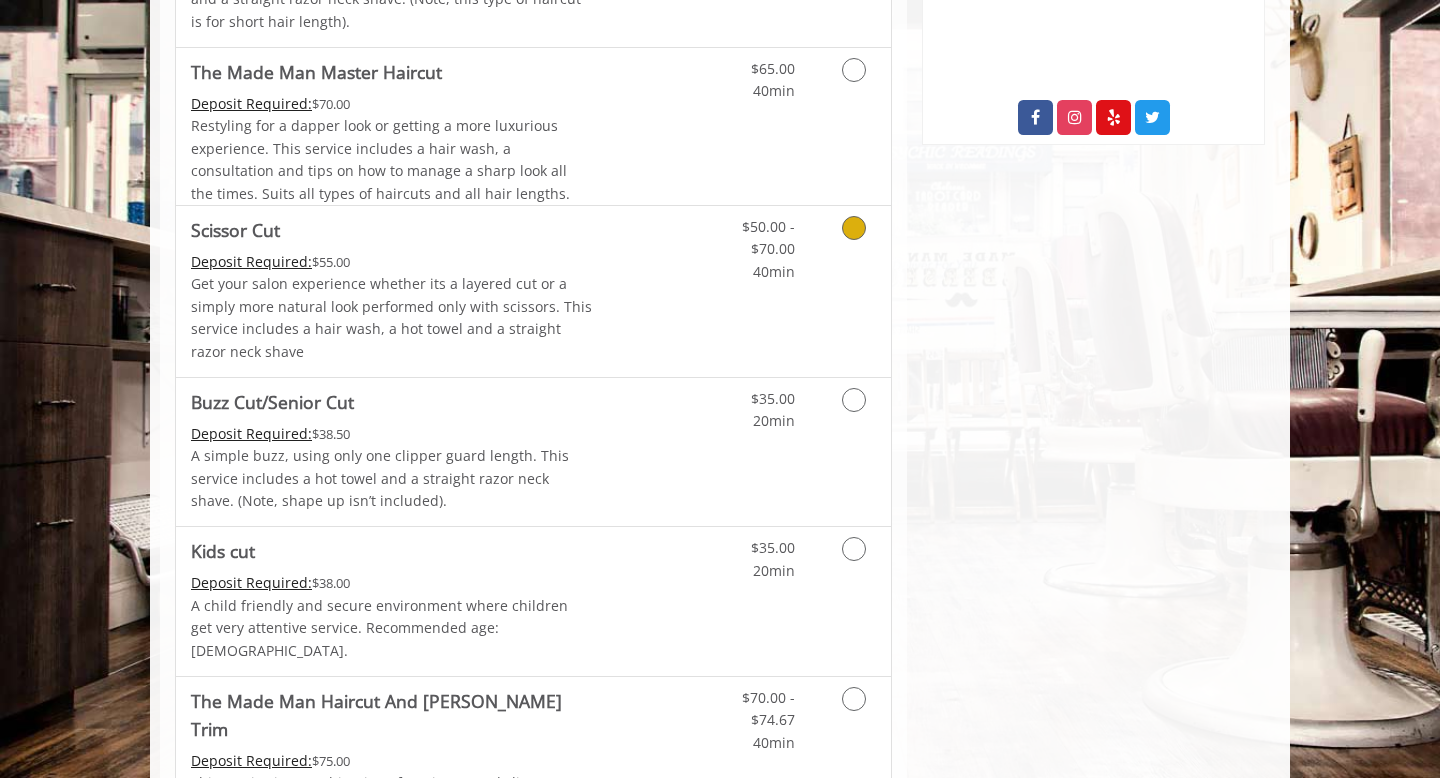 click at bounding box center (854, 228) 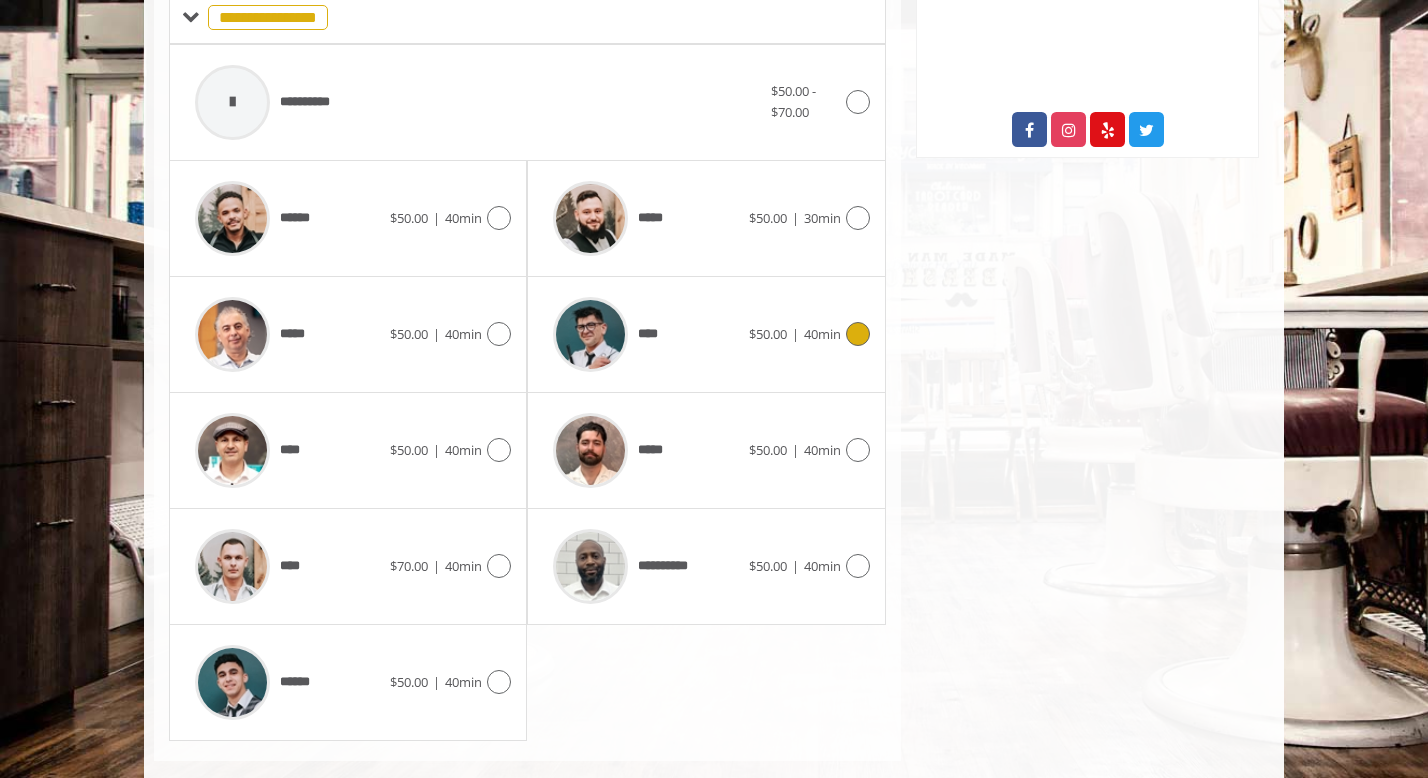 scroll, scrollTop: 845, scrollLeft: 0, axis: vertical 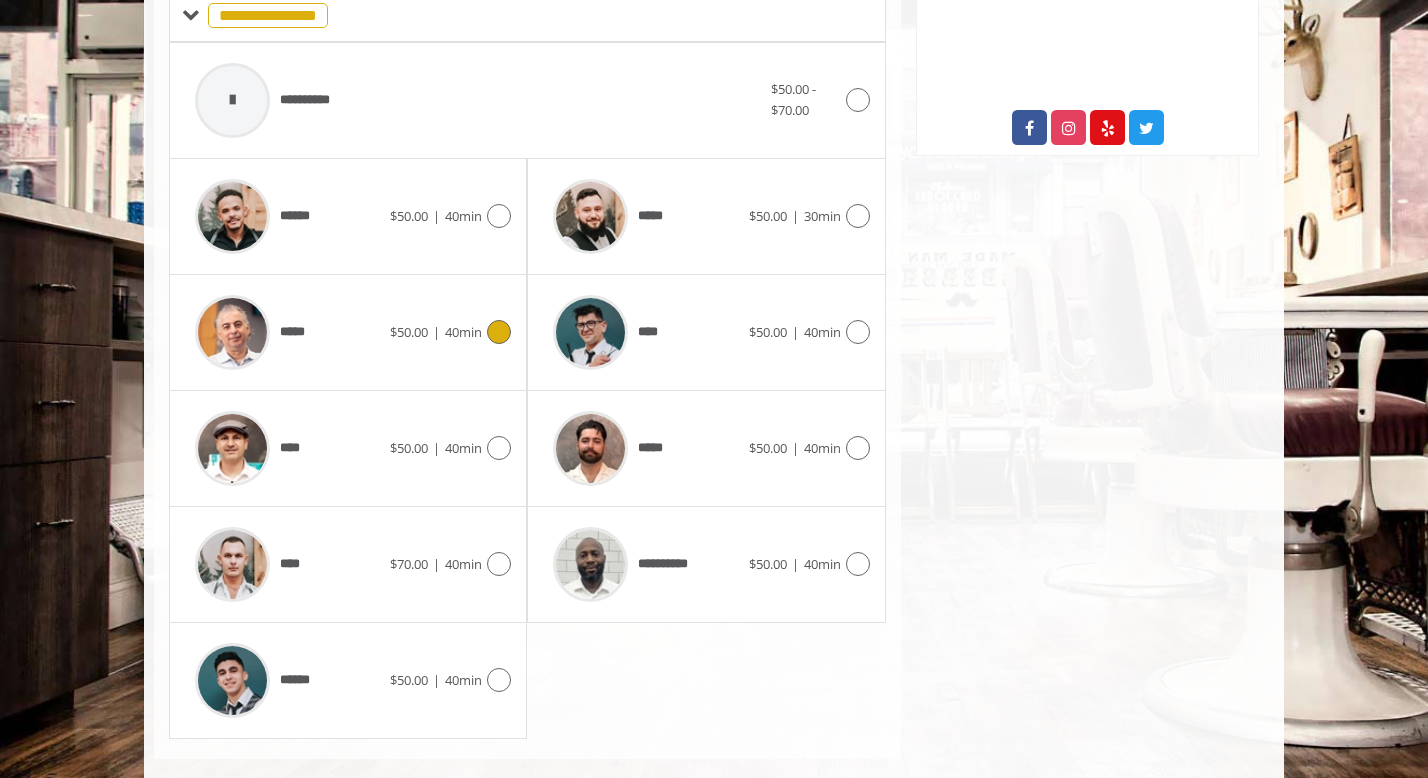 click at bounding box center (499, 332) 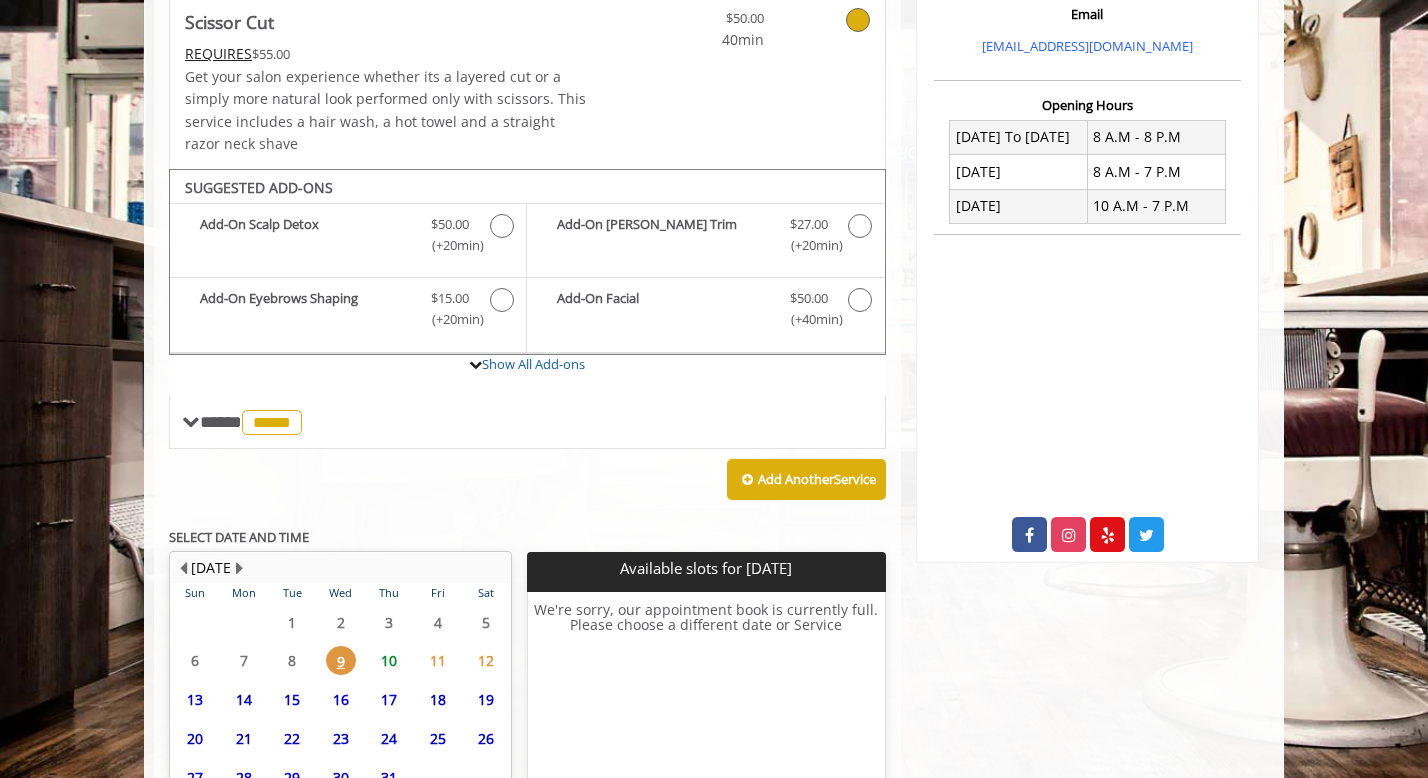 scroll, scrollTop: 621, scrollLeft: 0, axis: vertical 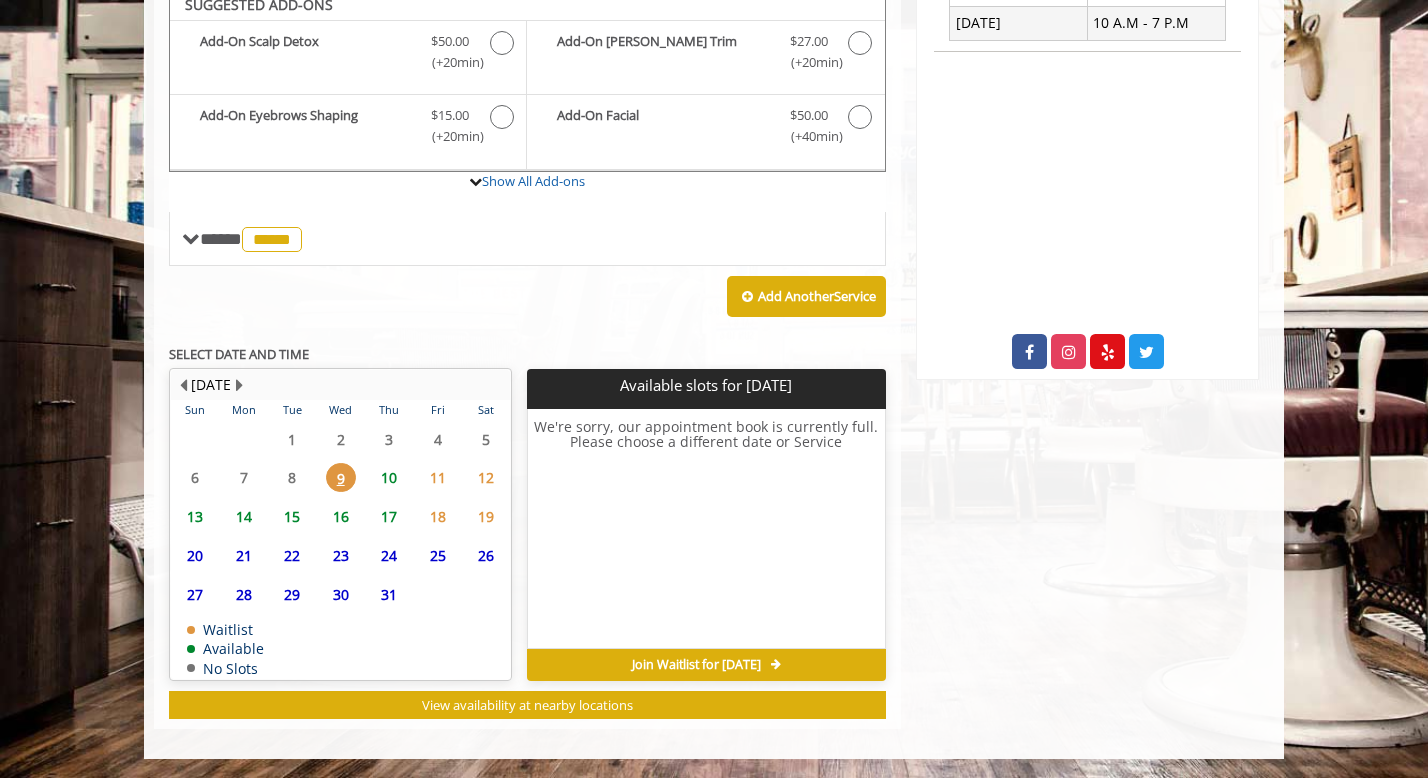 click on "10" 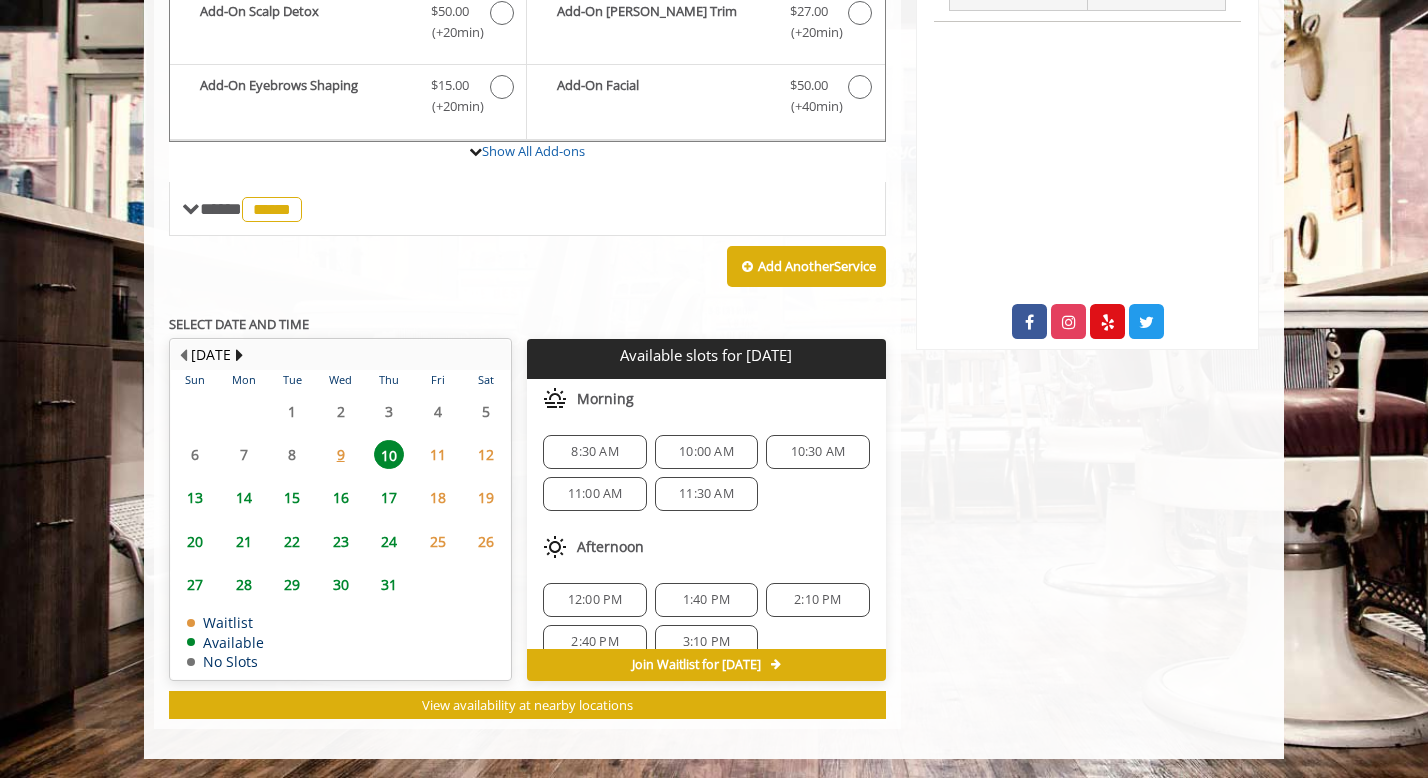 scroll, scrollTop: 640, scrollLeft: 0, axis: vertical 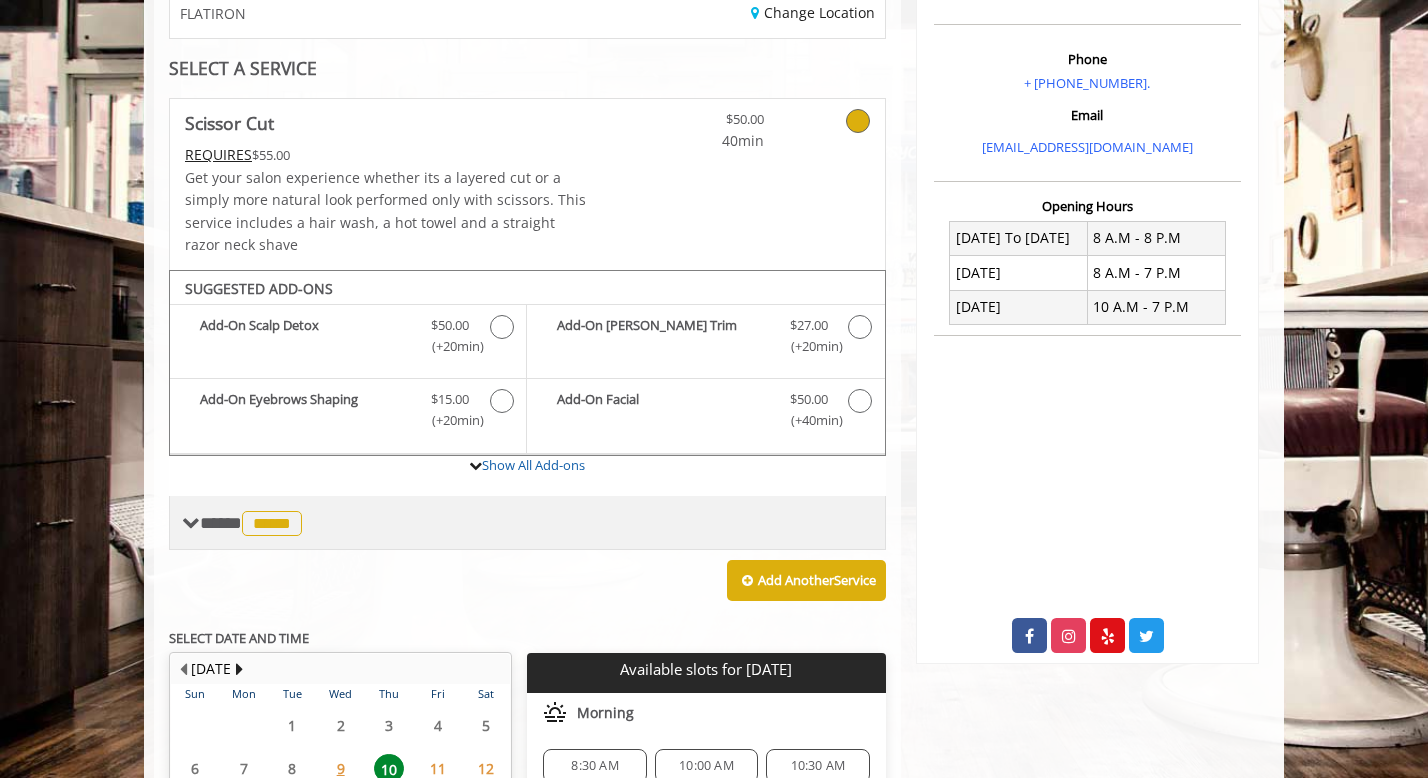 click at bounding box center (191, 523) 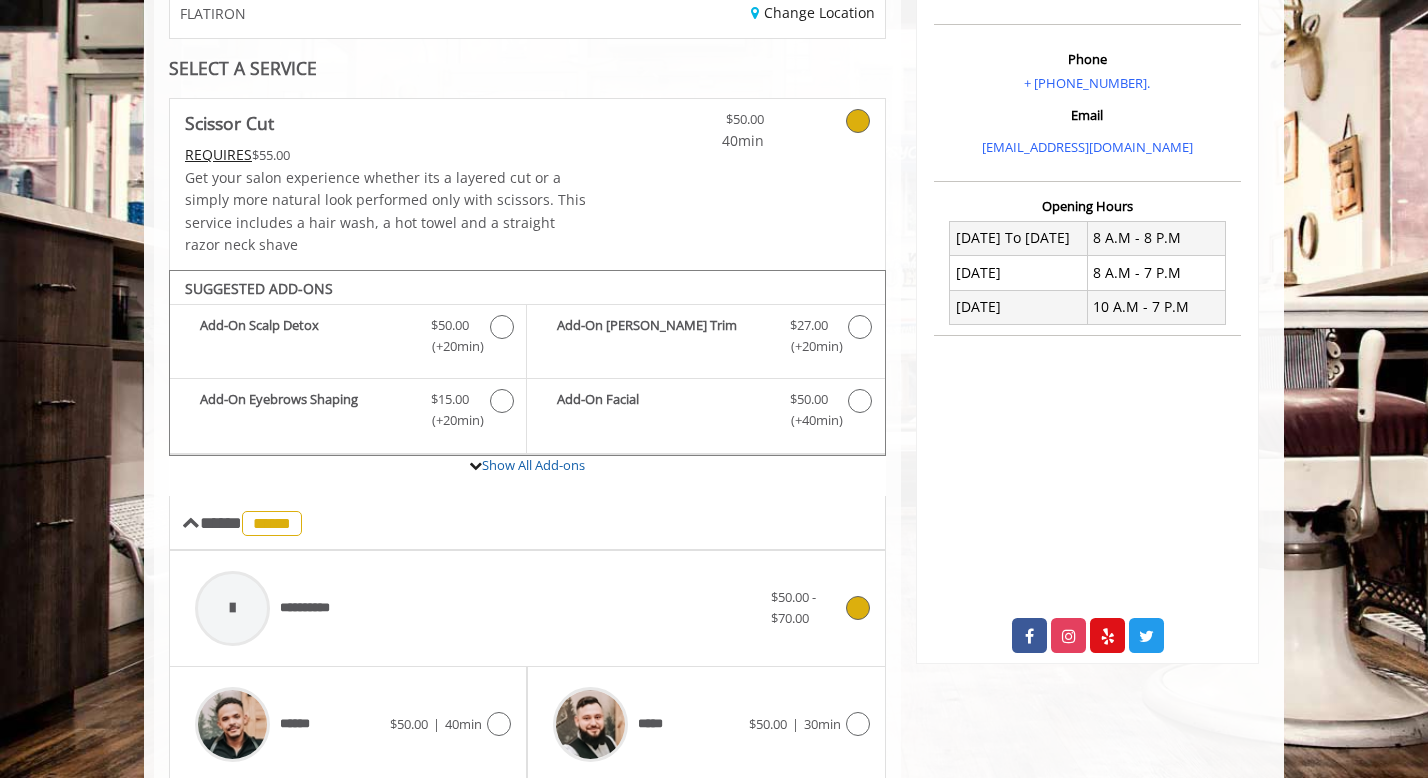 click at bounding box center [232, 608] 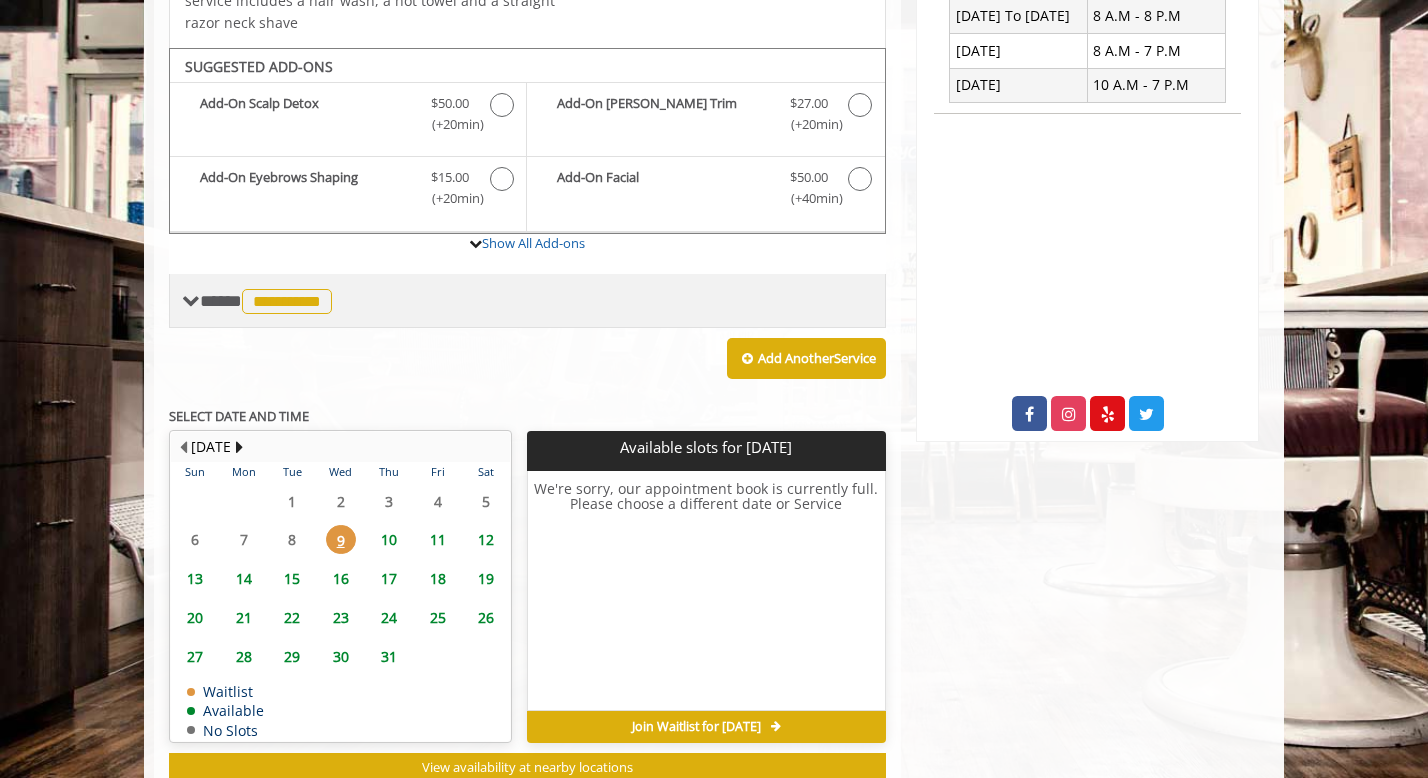 scroll, scrollTop: 621, scrollLeft: 0, axis: vertical 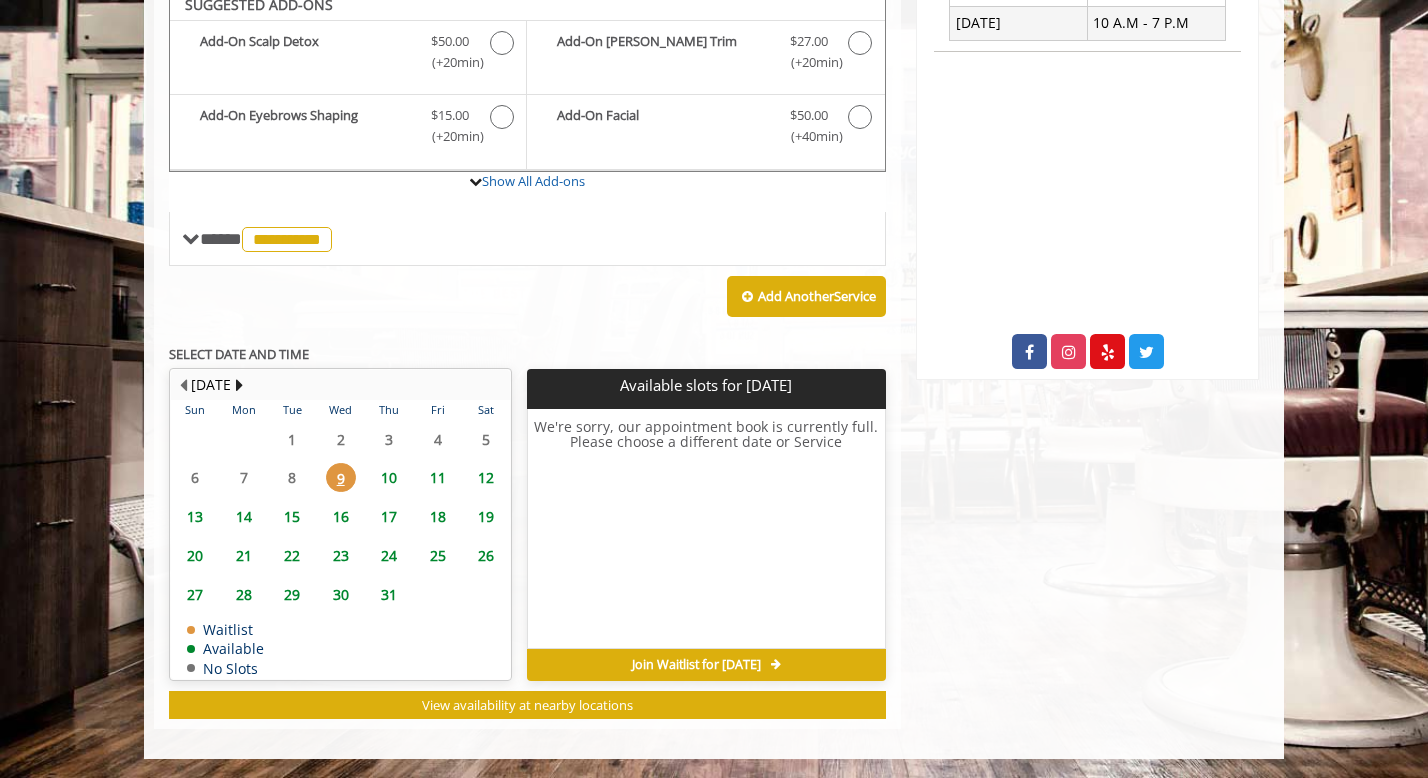 click on "10" 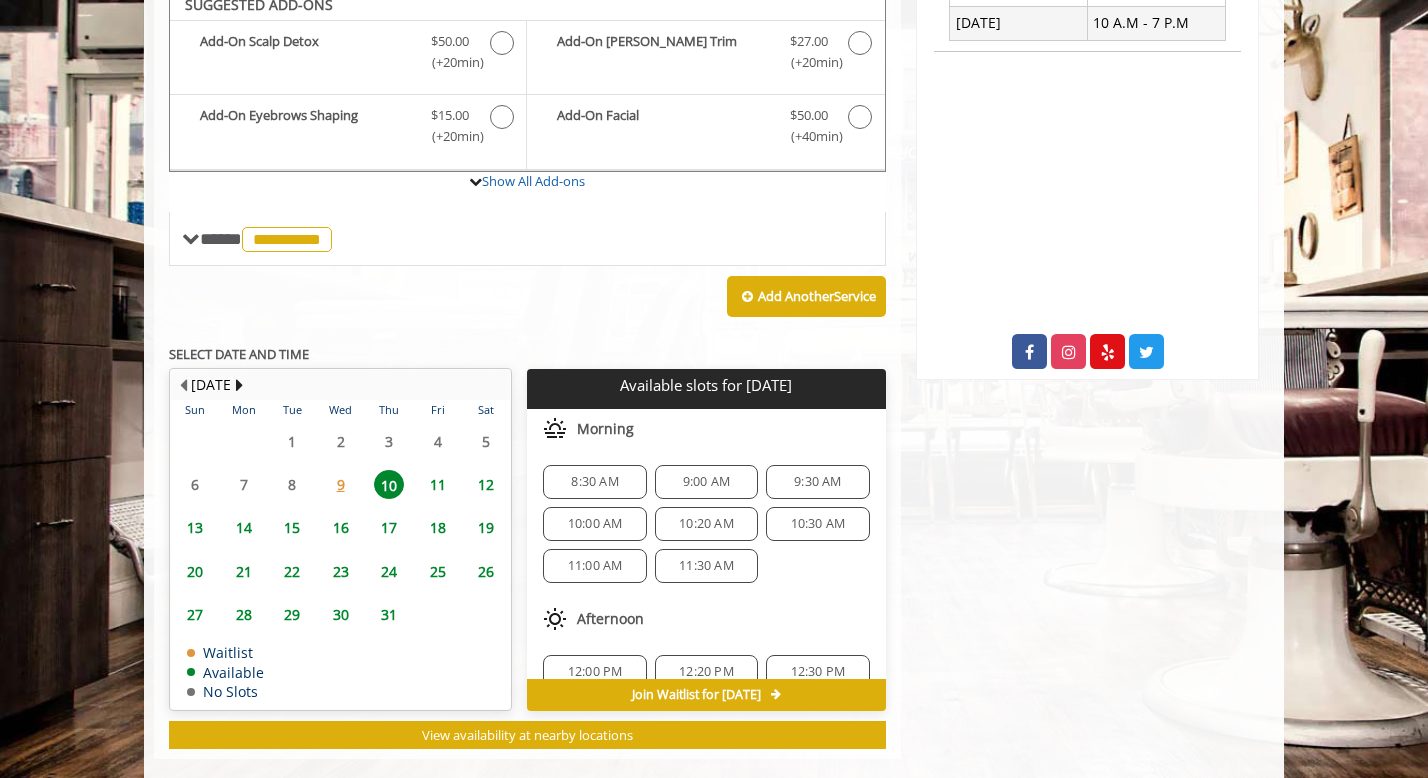 scroll, scrollTop: 651, scrollLeft: 0, axis: vertical 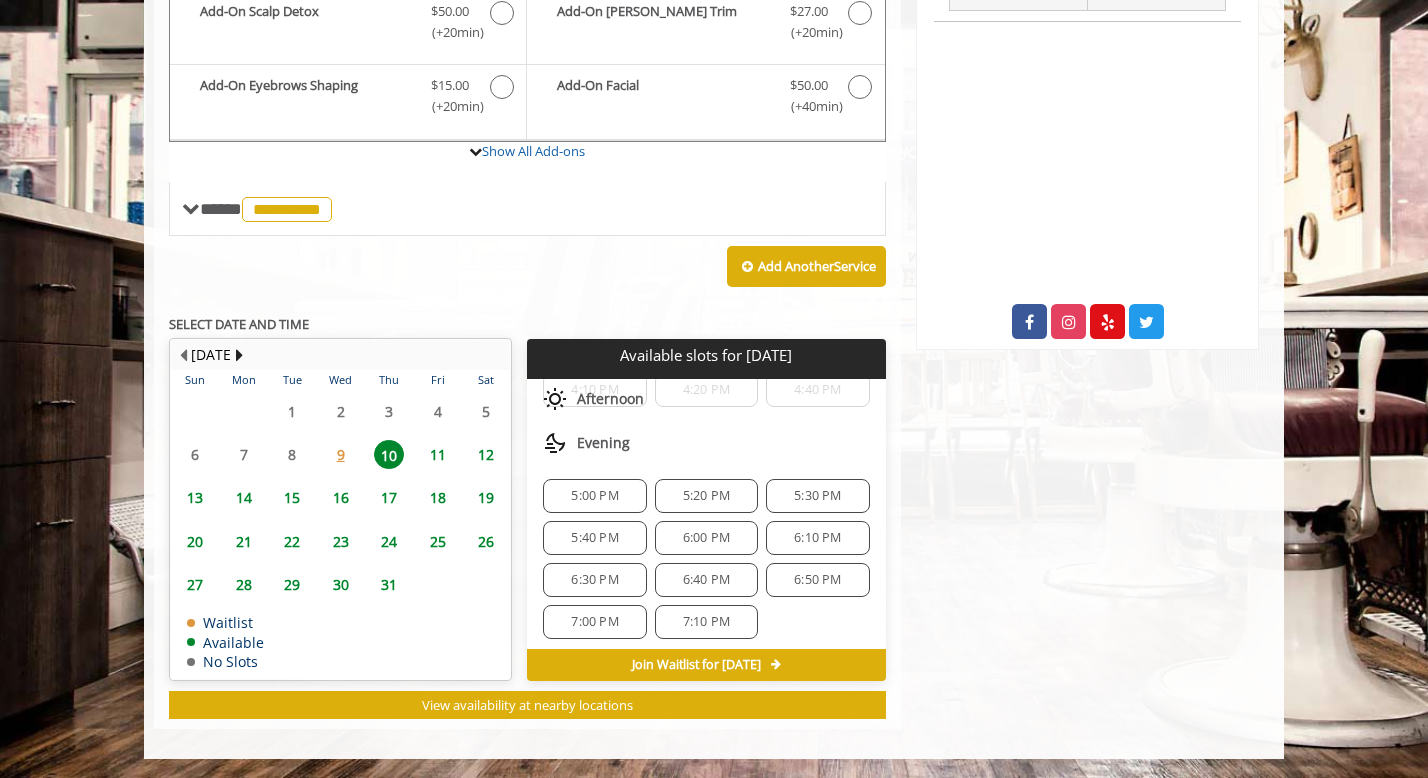 click on "6:30 PM" 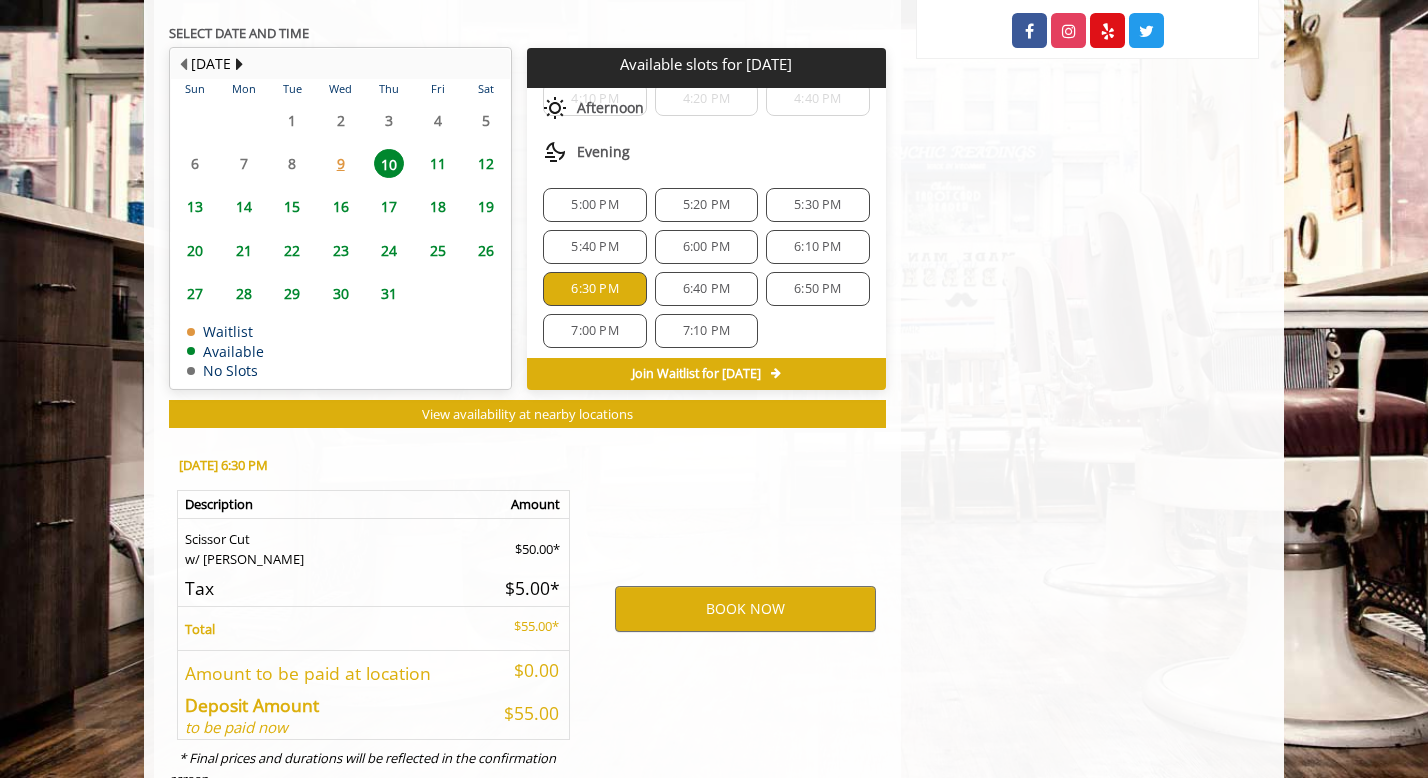 scroll, scrollTop: 1013, scrollLeft: 0, axis: vertical 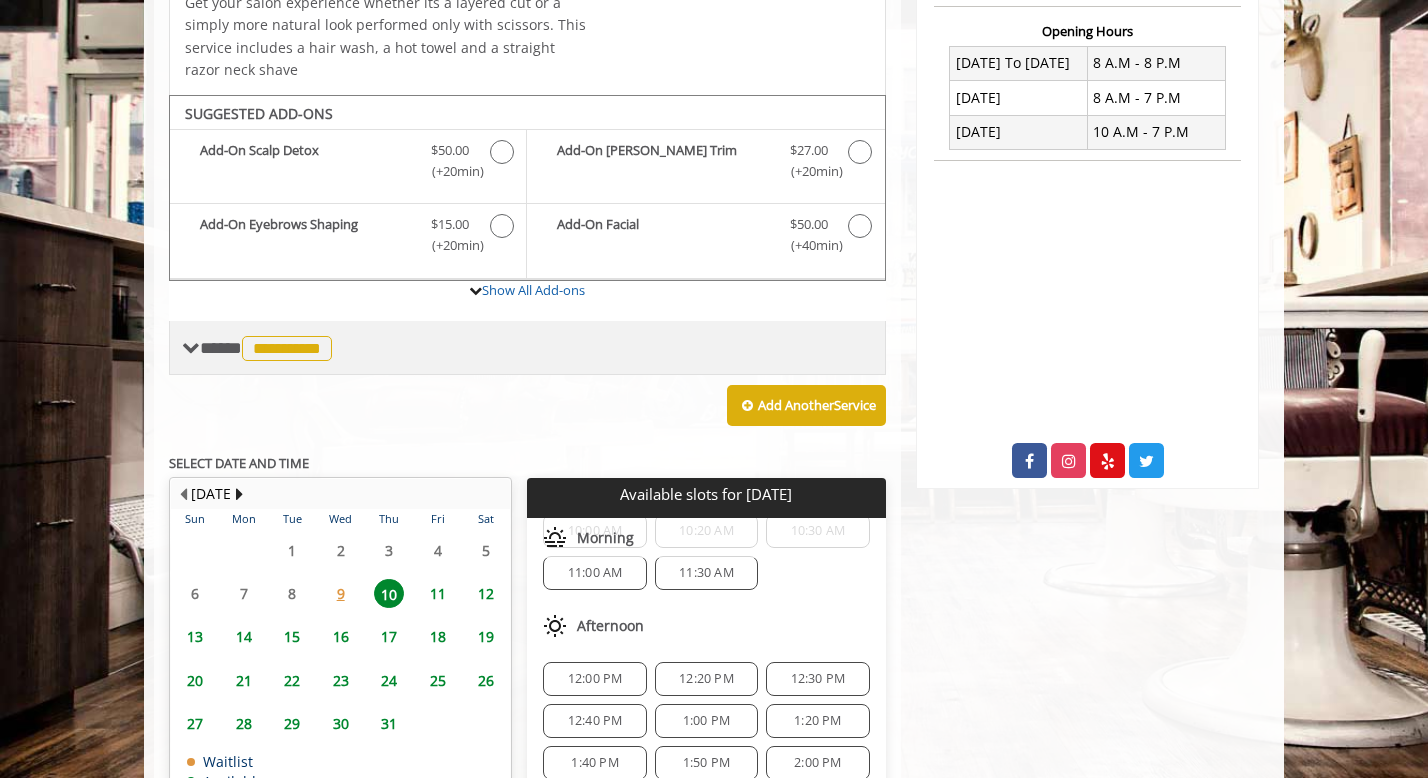 click on "**********" at bounding box center (268, 348) 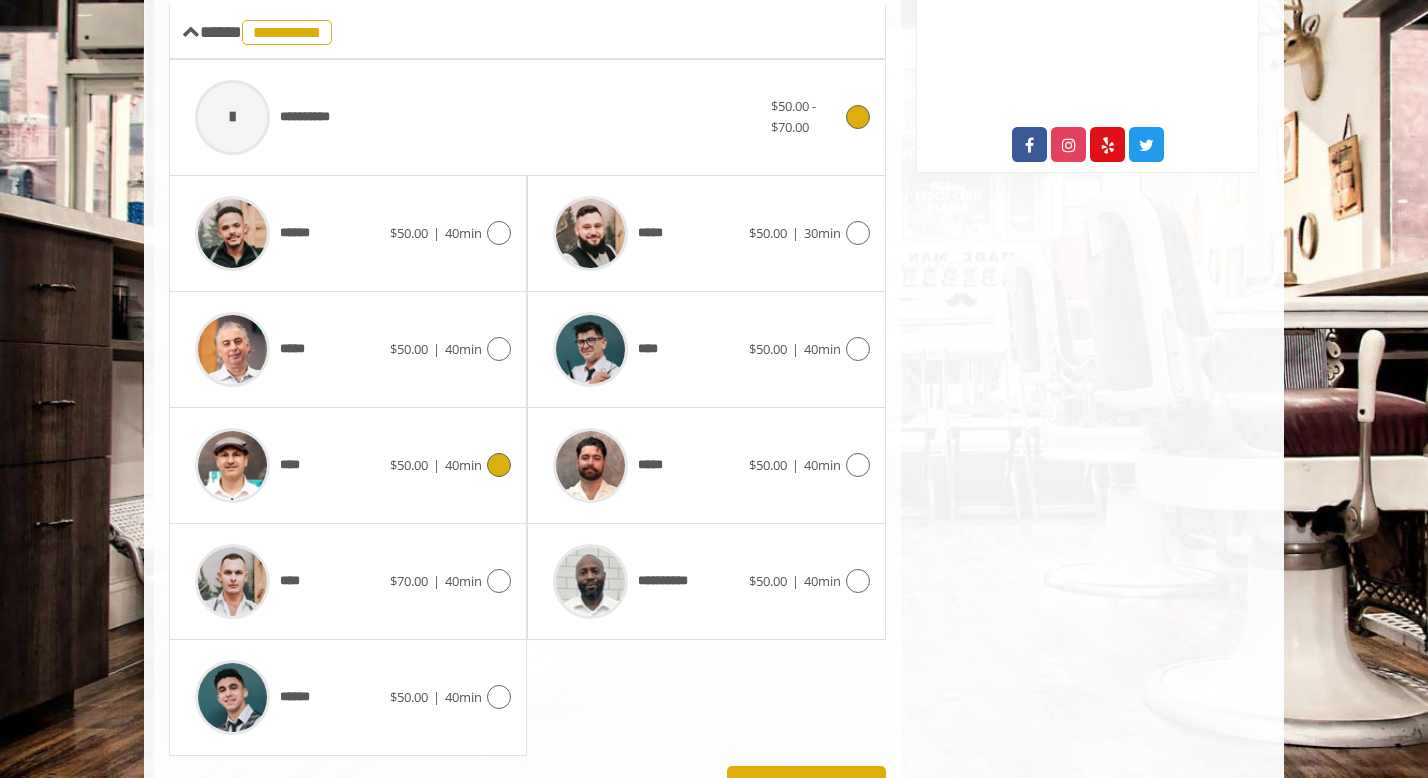 scroll, scrollTop: 835, scrollLeft: 0, axis: vertical 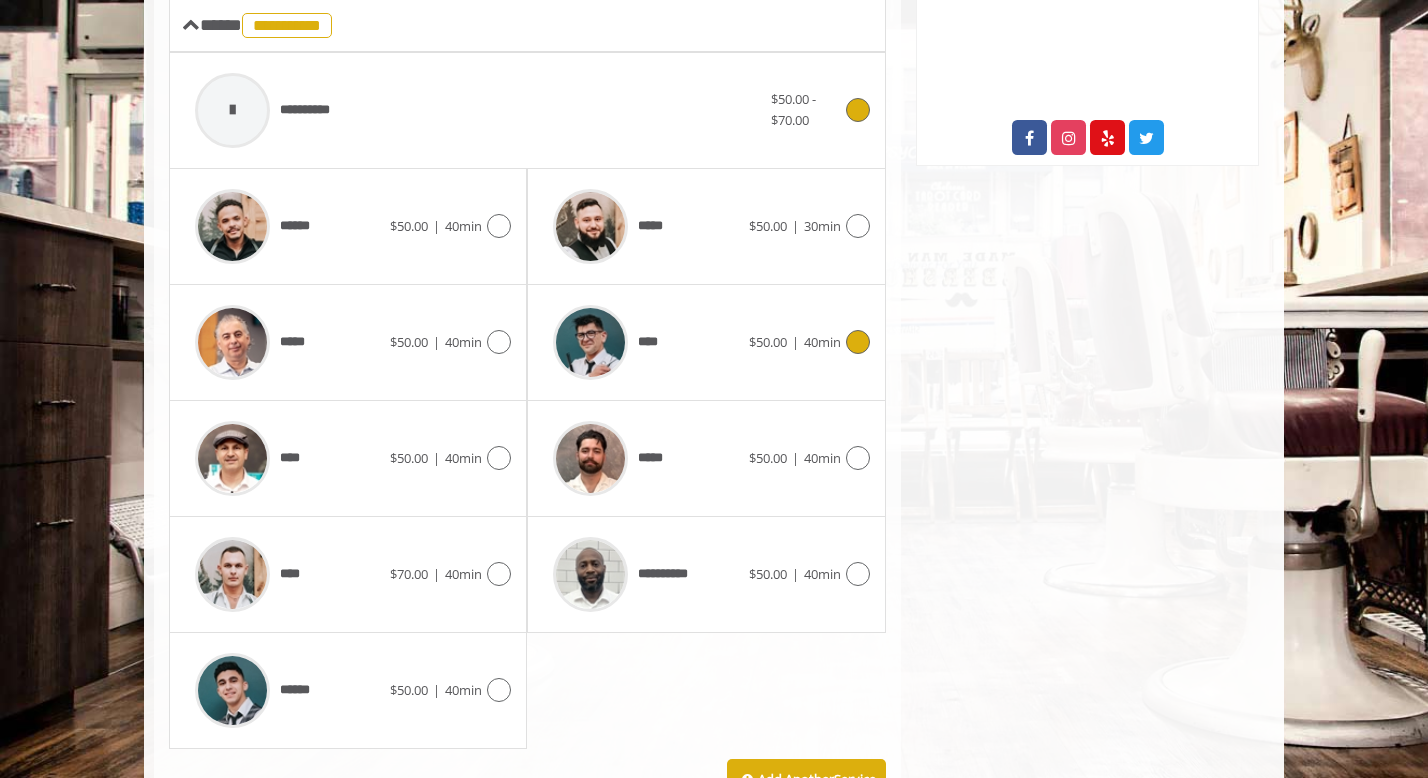 click at bounding box center (858, 342) 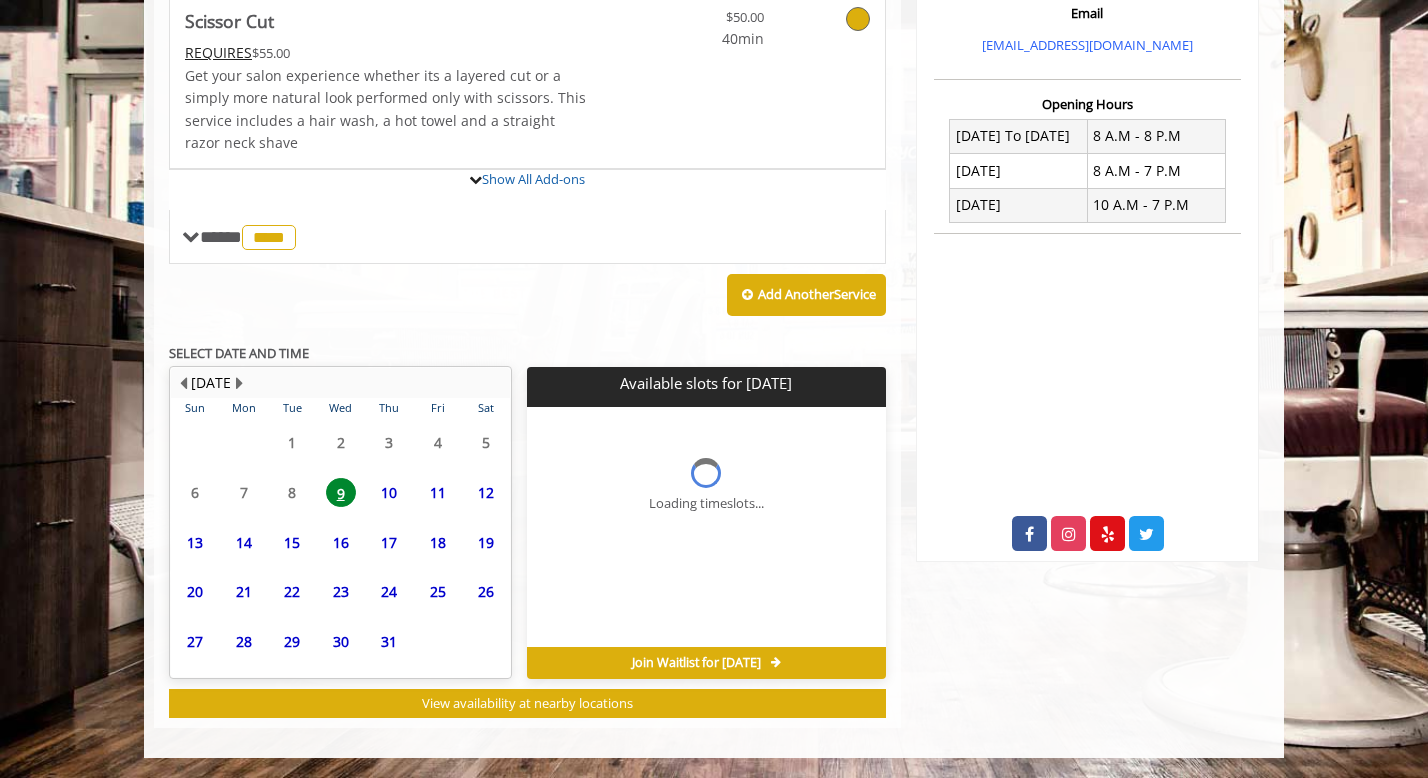 scroll, scrollTop: 0, scrollLeft: 0, axis: both 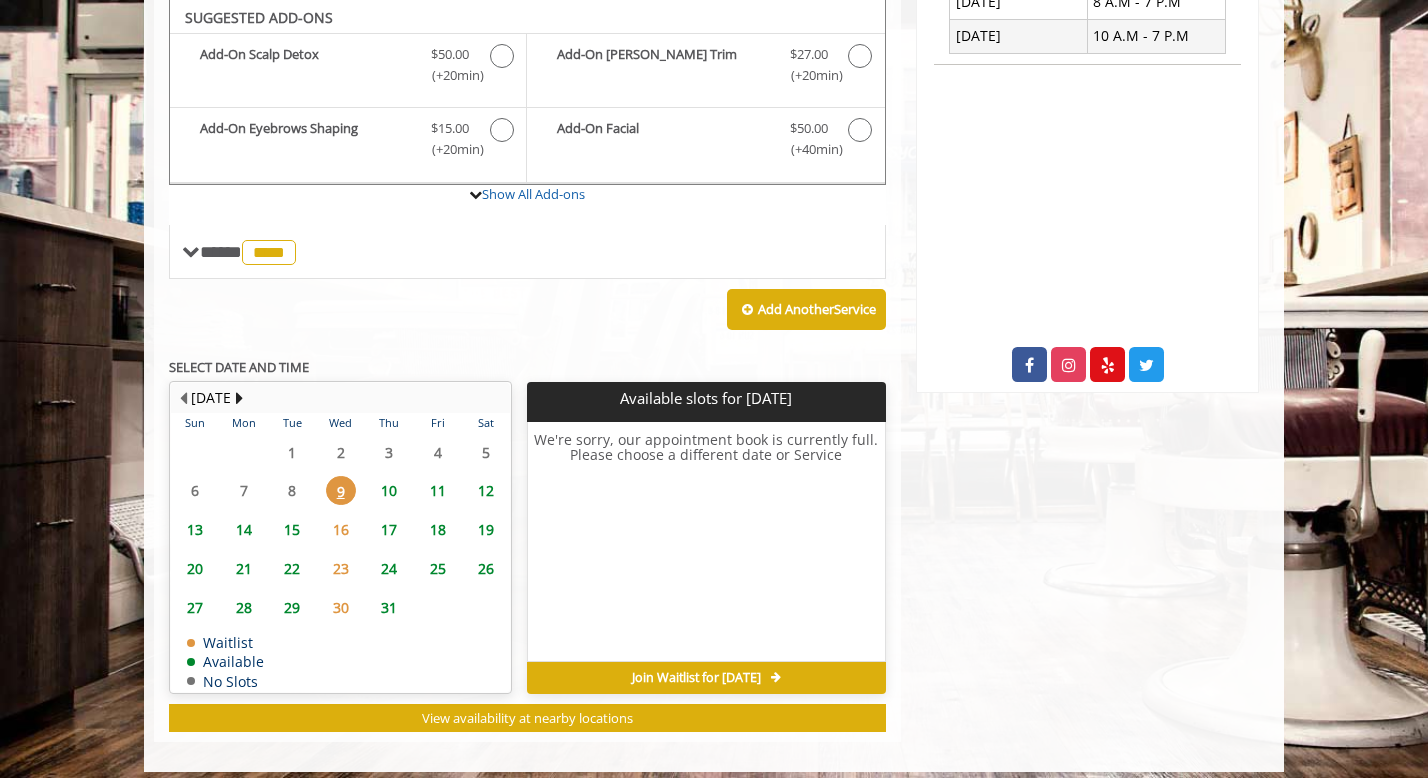 click on "10" 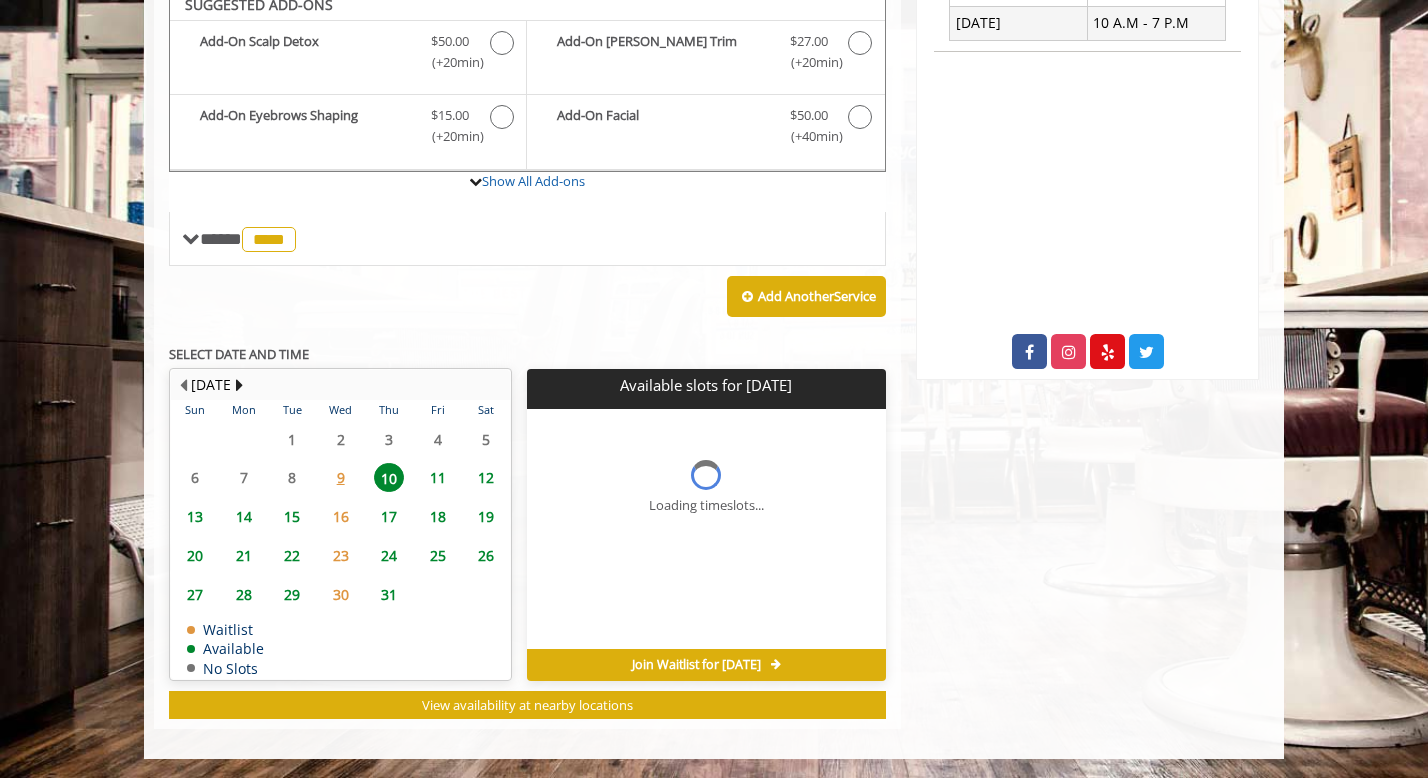 scroll, scrollTop: 651, scrollLeft: 0, axis: vertical 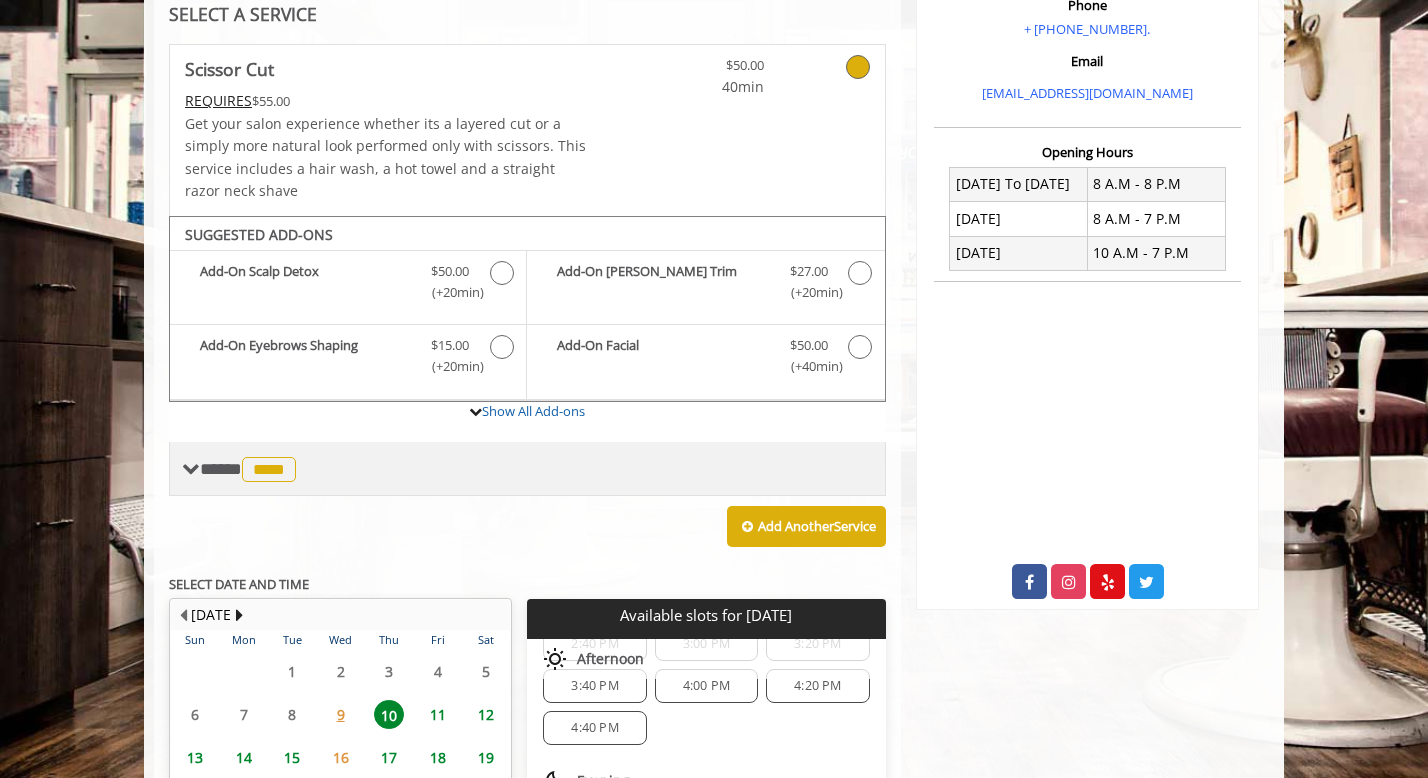click on "**** ****    ********" at bounding box center [250, 469] 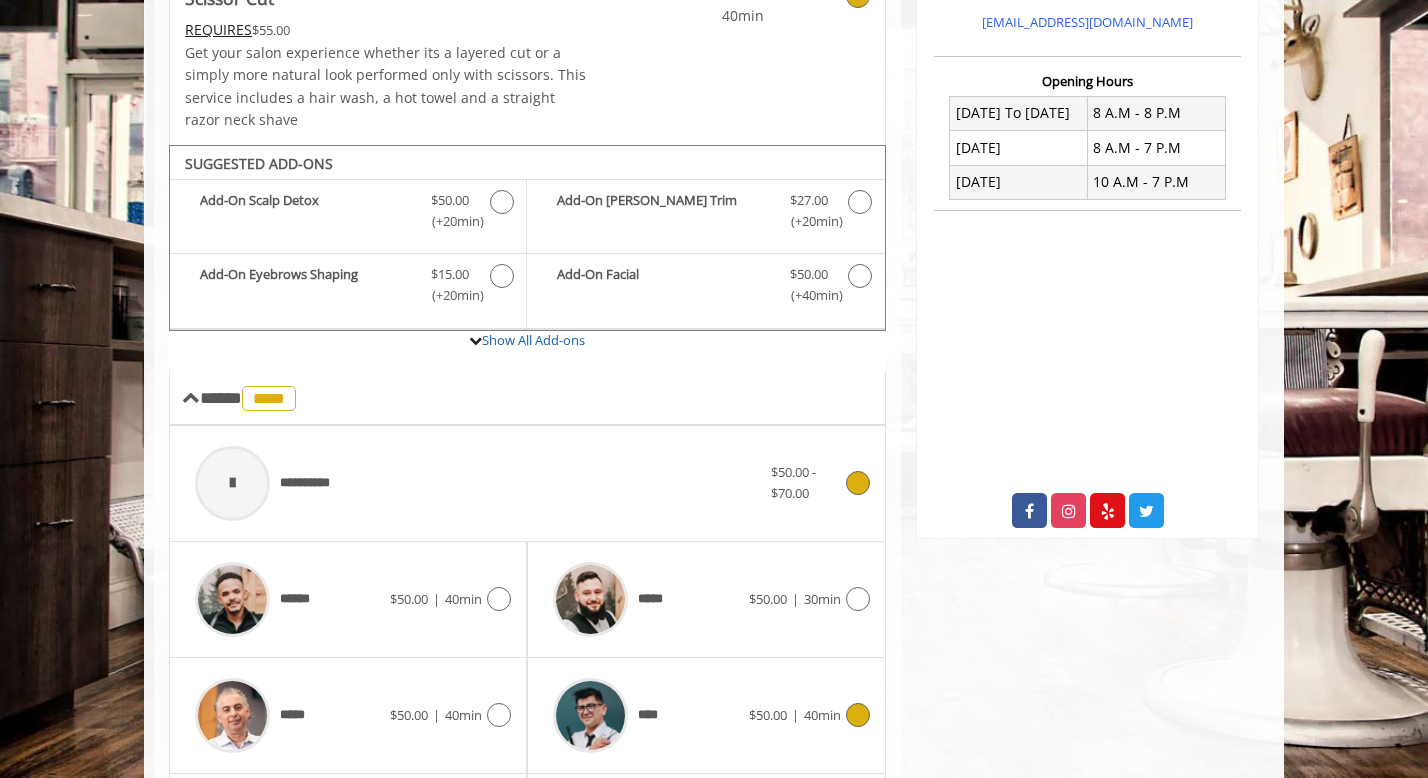 click at bounding box center (858, 483) 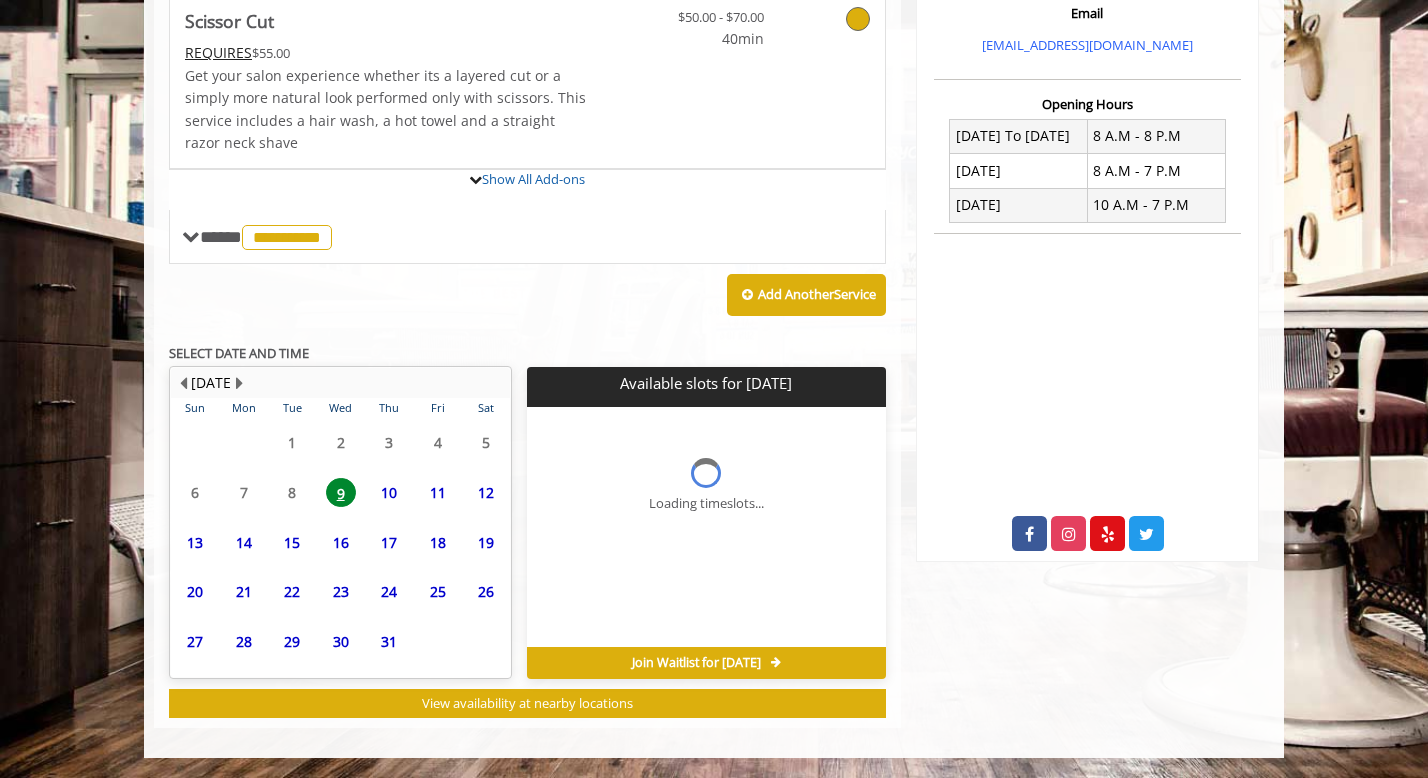 scroll, scrollTop: 438, scrollLeft: 0, axis: vertical 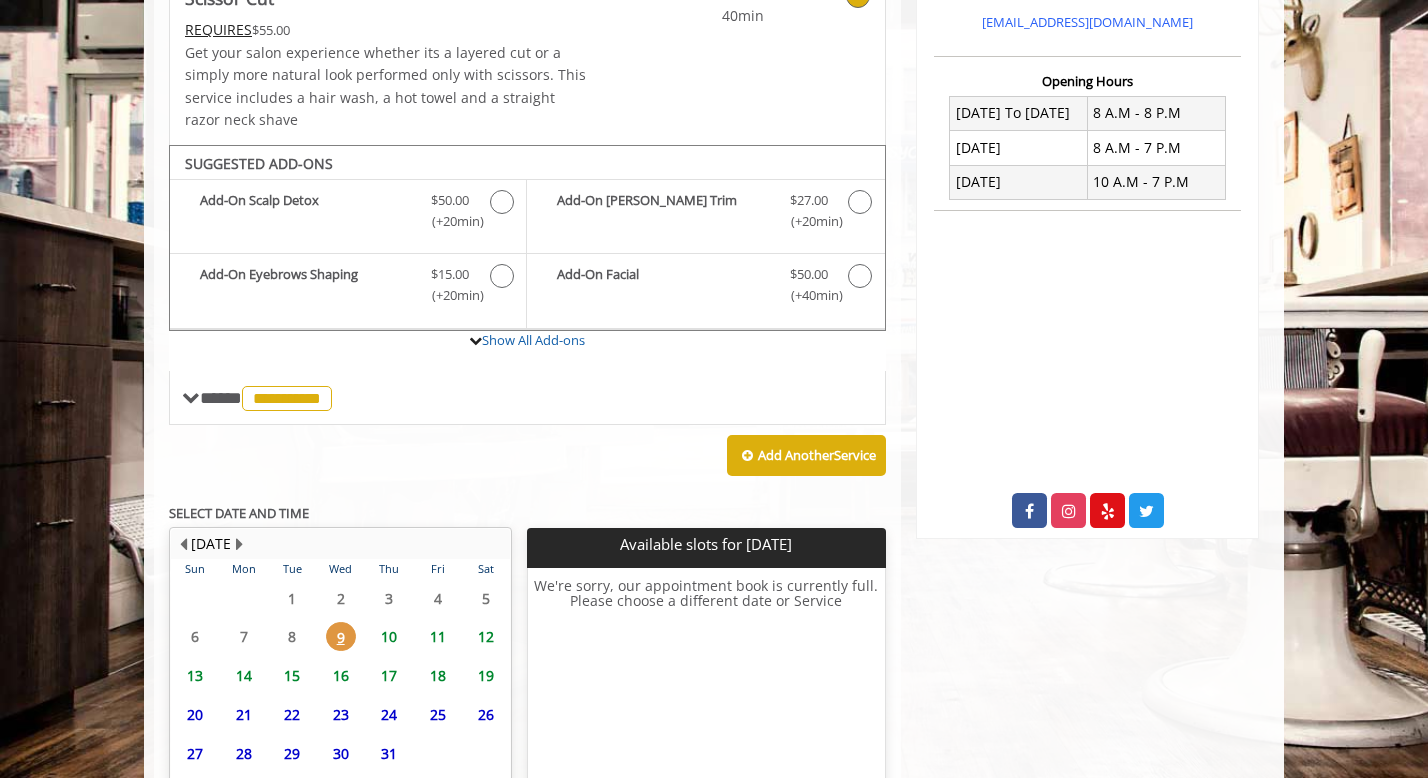 click on "10" 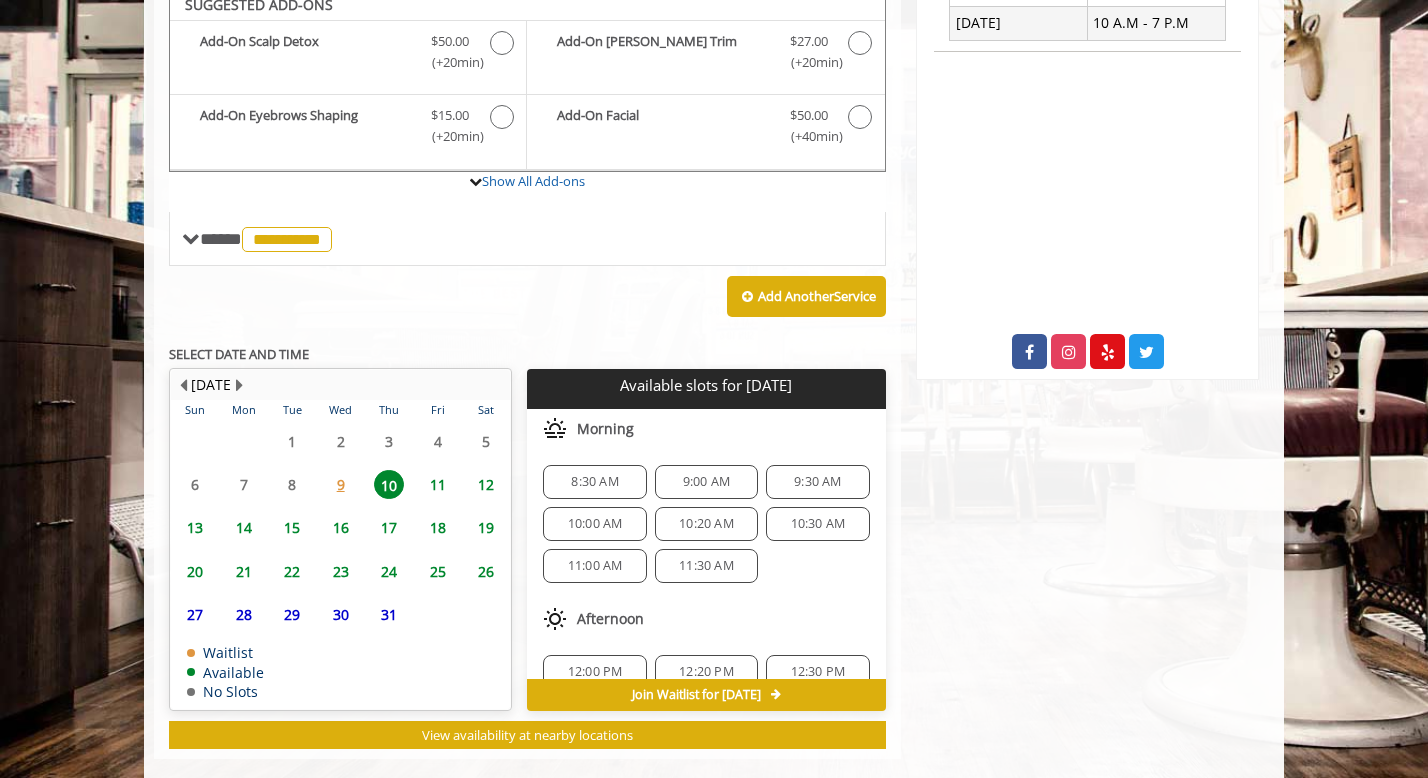 scroll, scrollTop: 651, scrollLeft: 0, axis: vertical 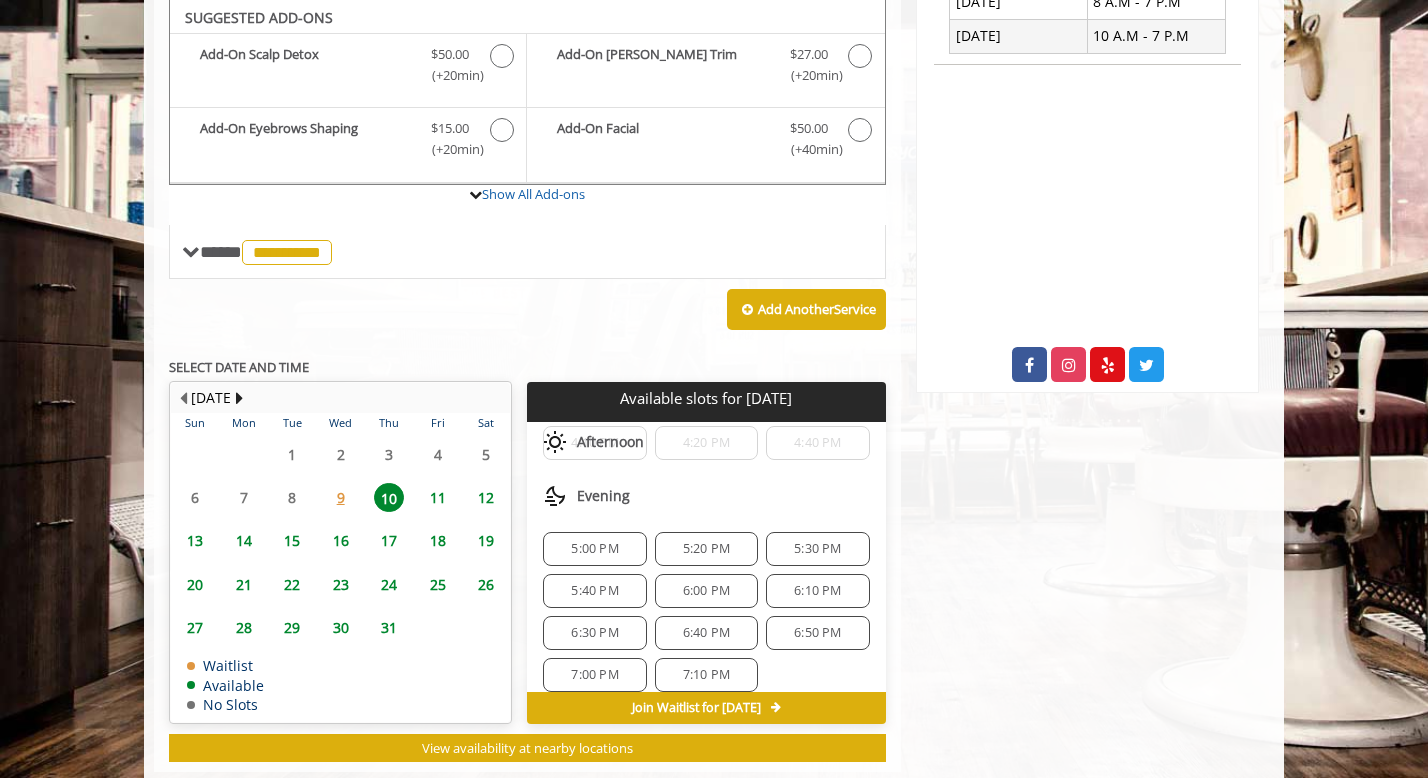 click on "6:30 PM" 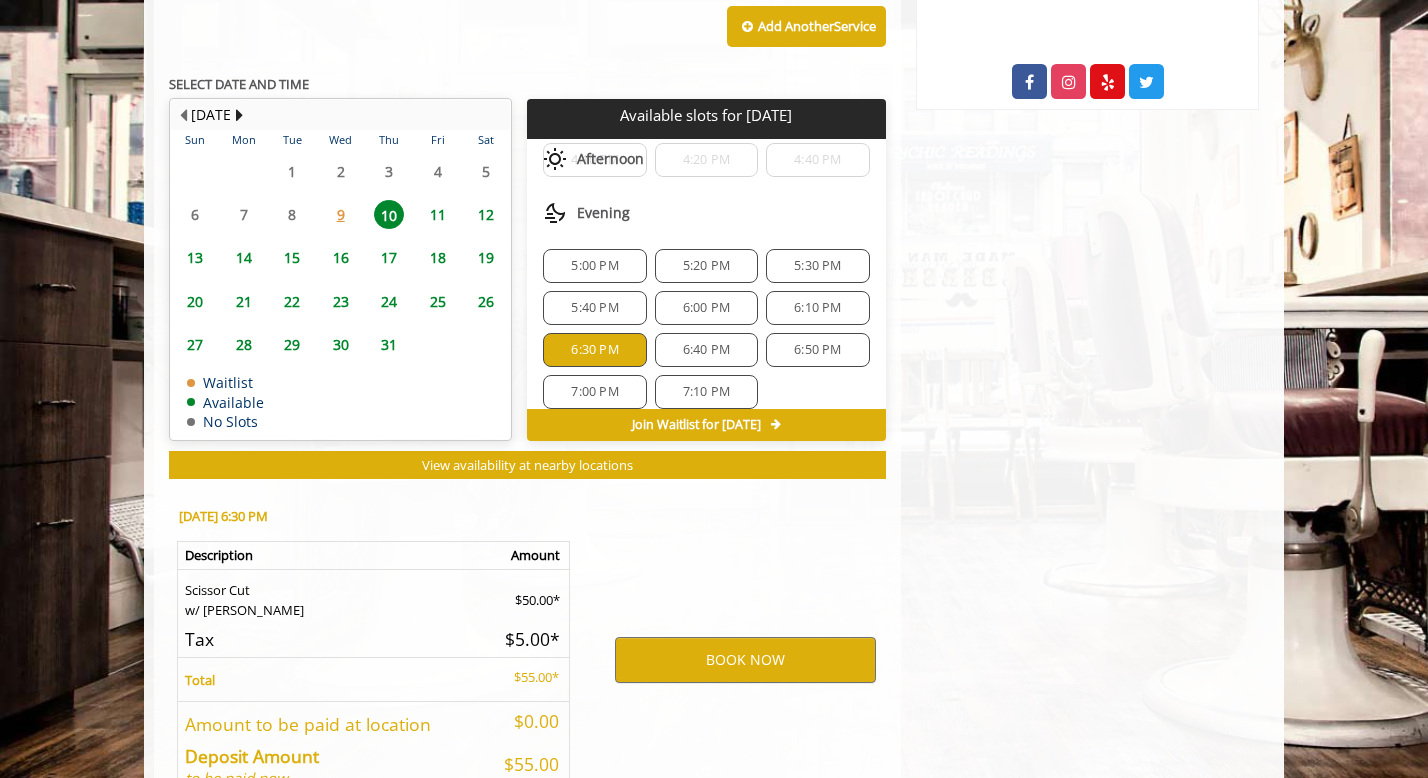 scroll, scrollTop: 1013, scrollLeft: 0, axis: vertical 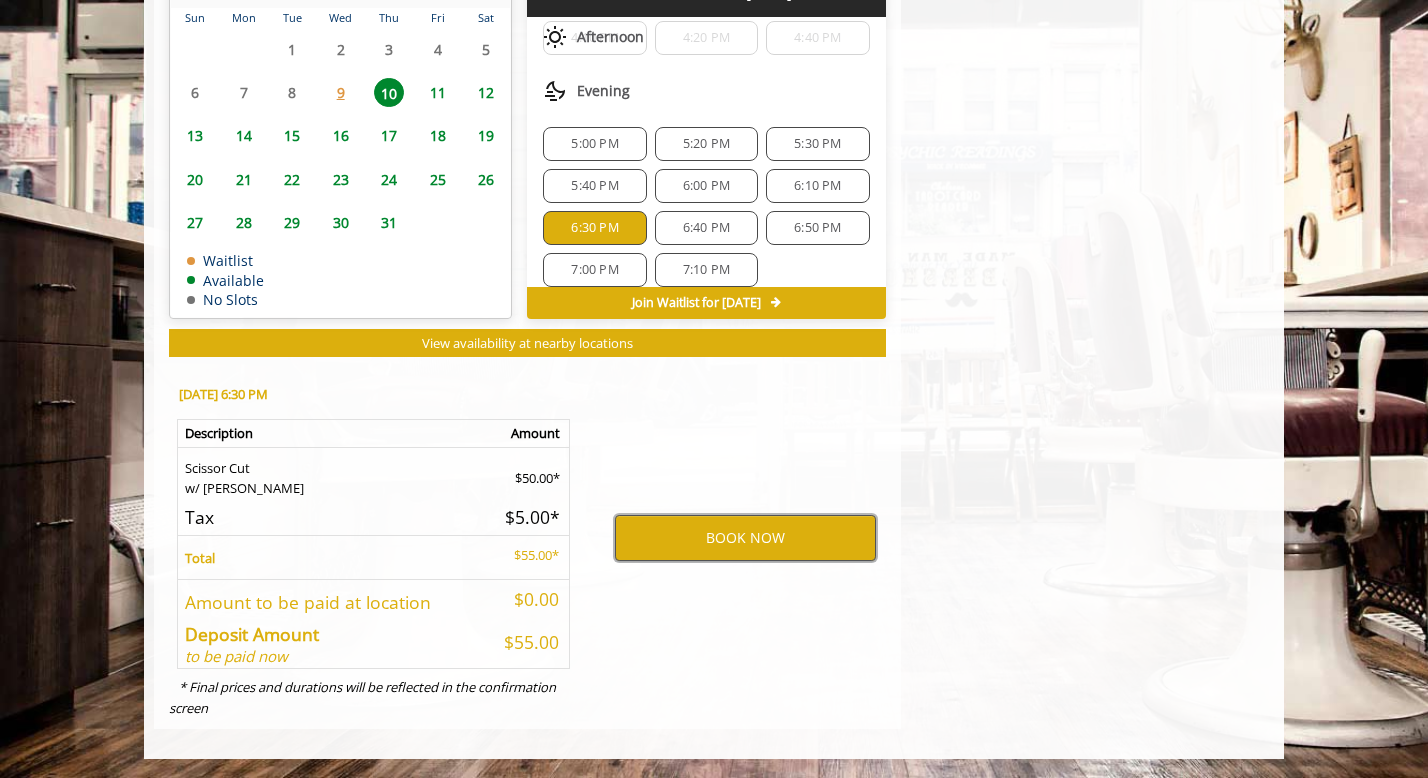 click on "BOOK NOW" at bounding box center [745, 538] 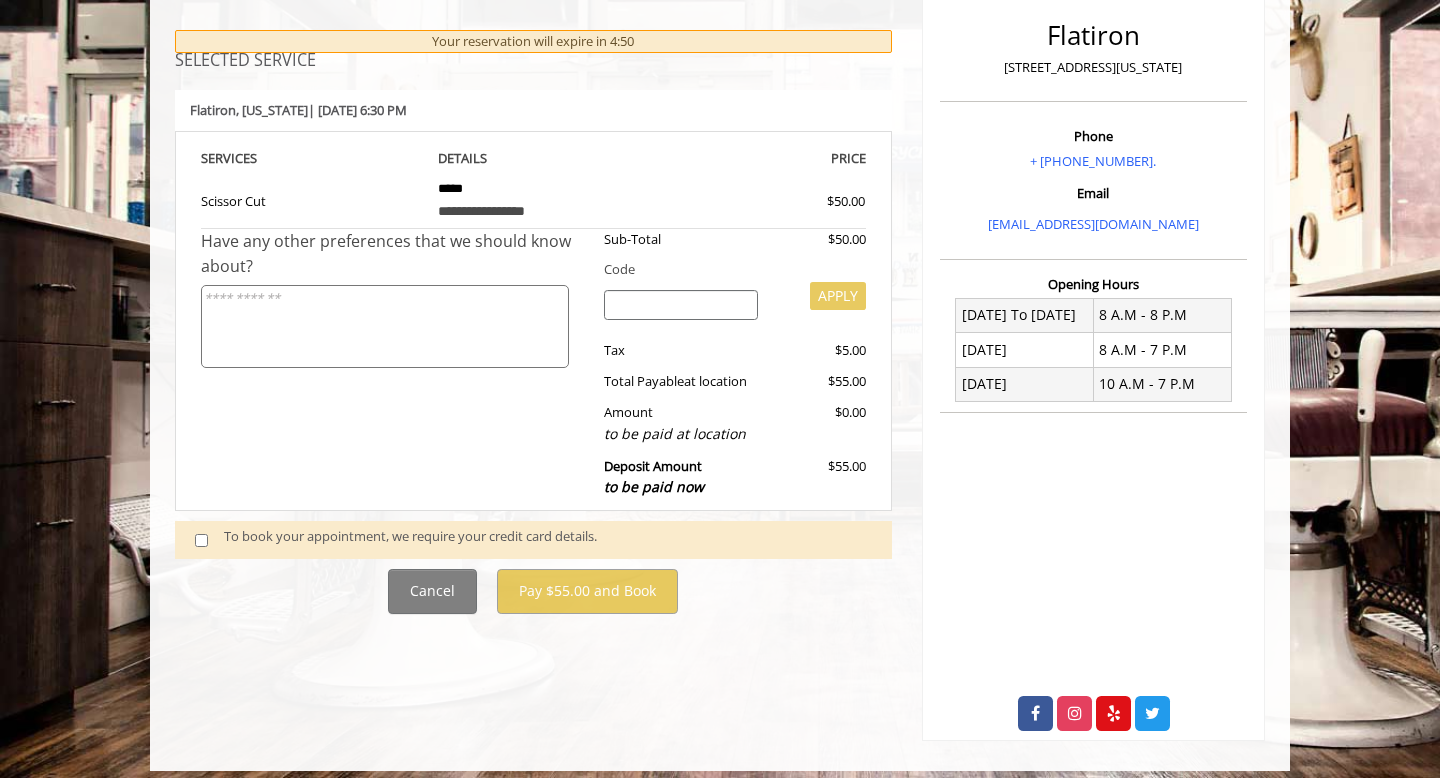 scroll, scrollTop: 273, scrollLeft: 0, axis: vertical 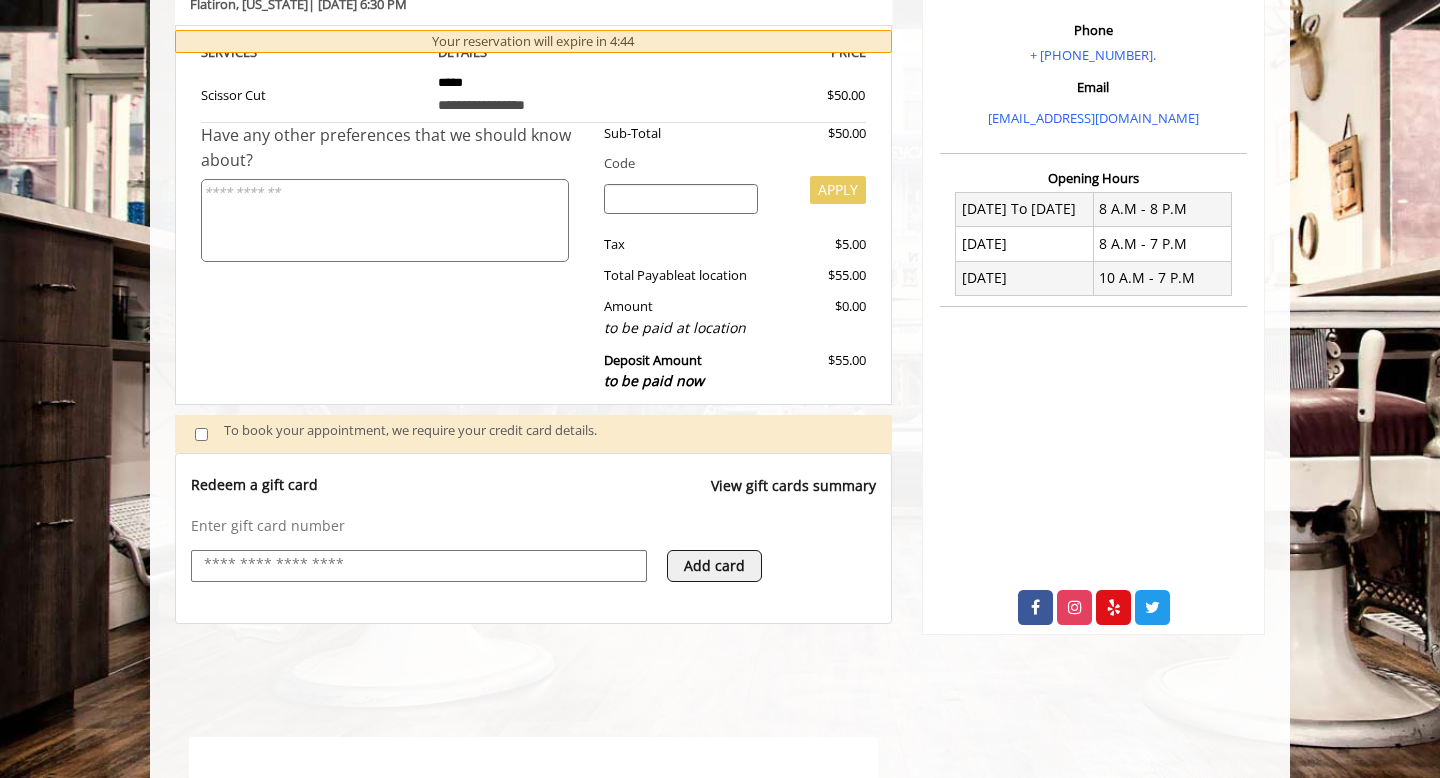 select on "***" 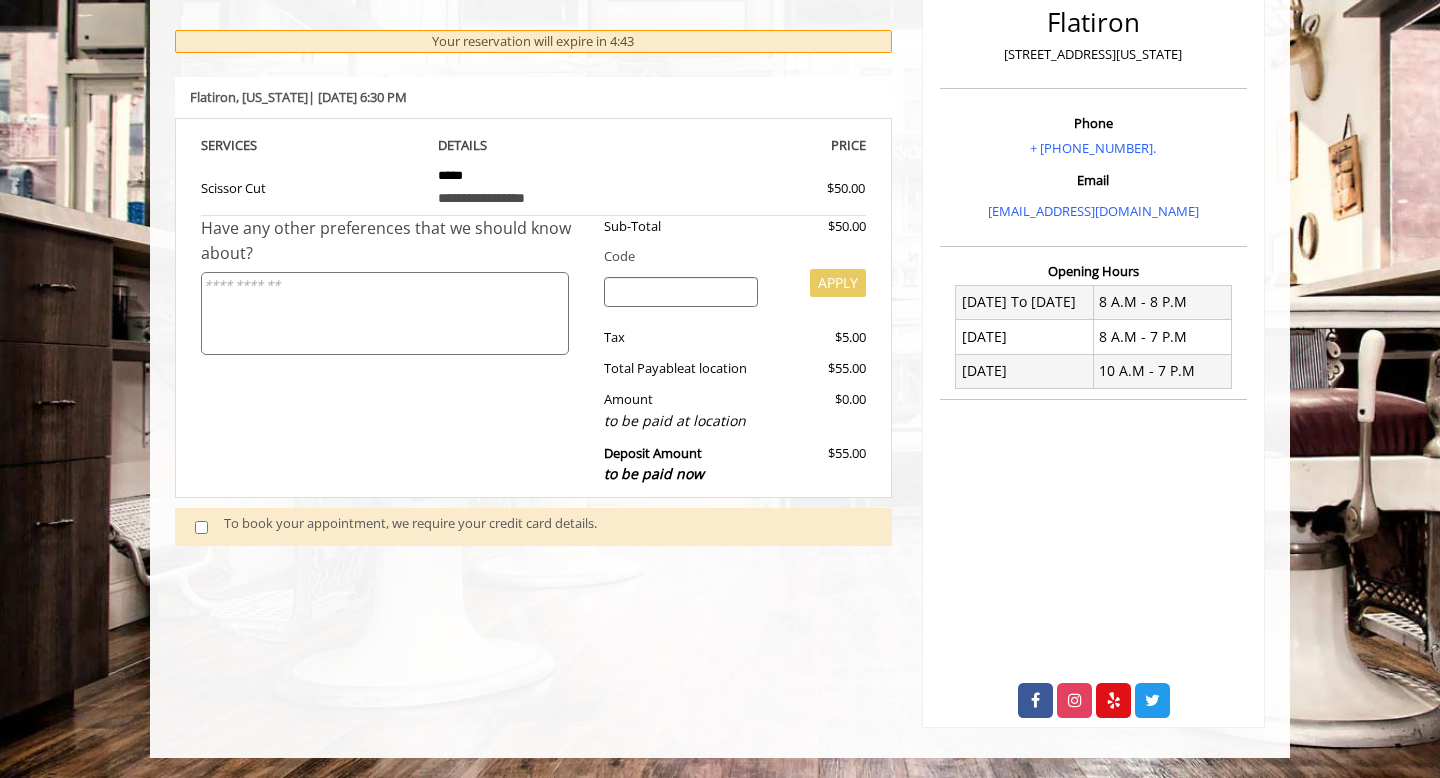 scroll, scrollTop: 273, scrollLeft: 0, axis: vertical 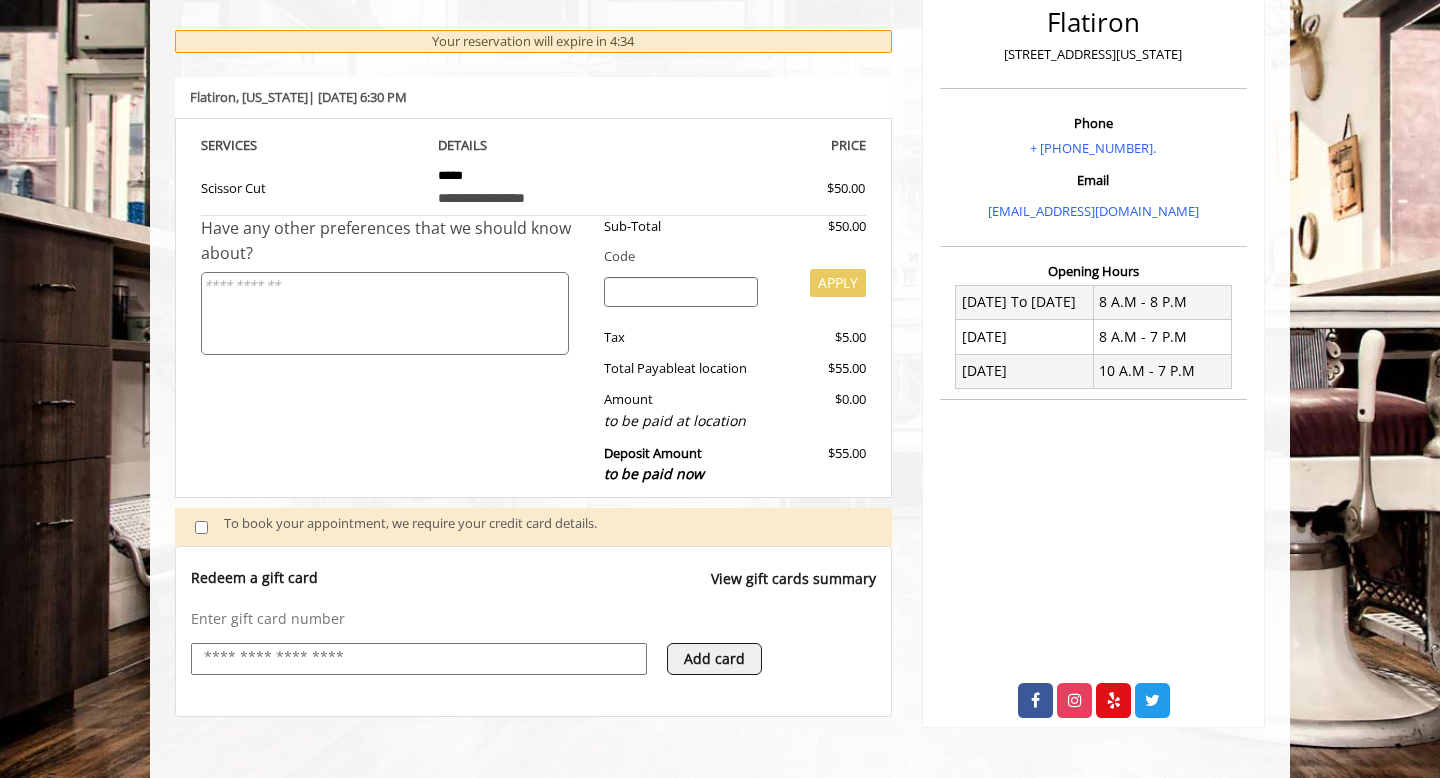 select on "***" 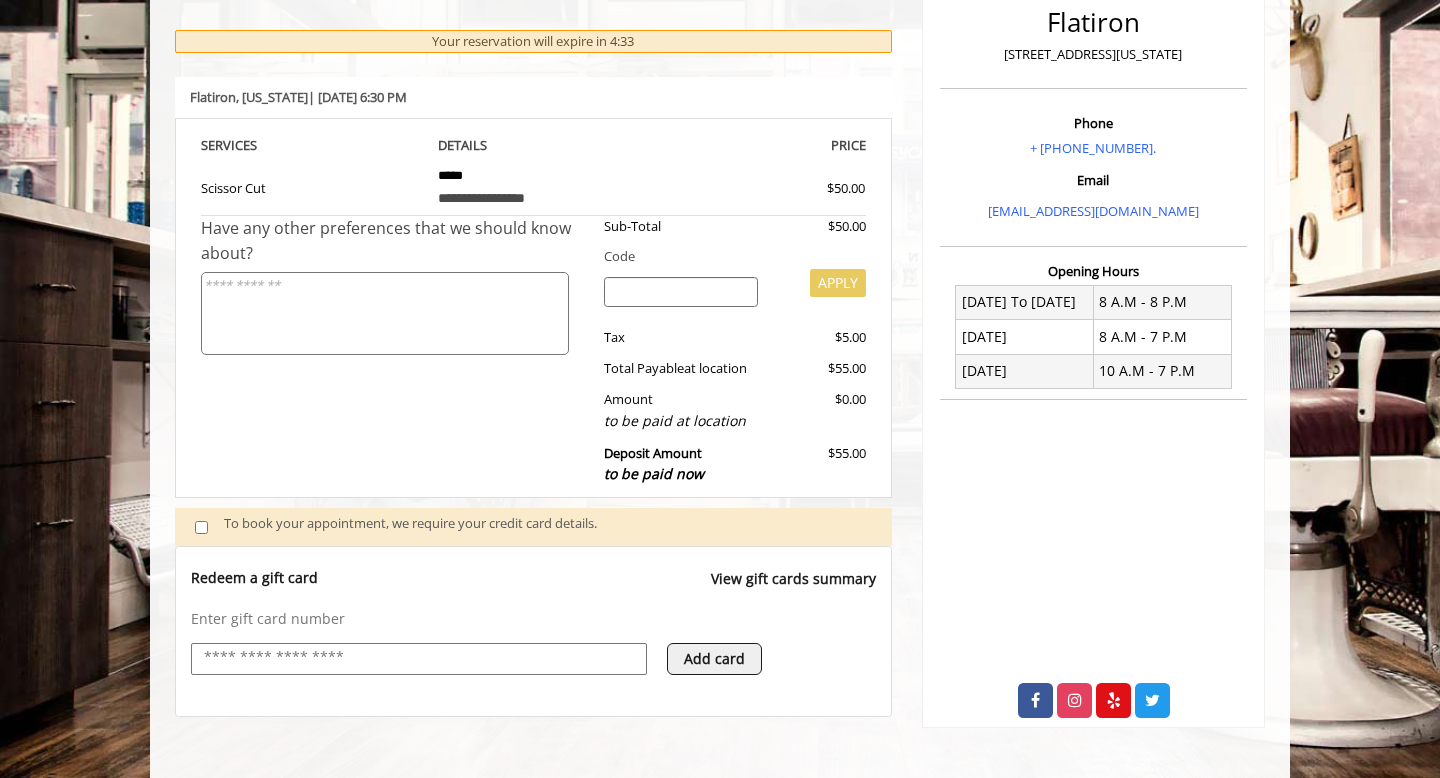 click at bounding box center [419, 659] 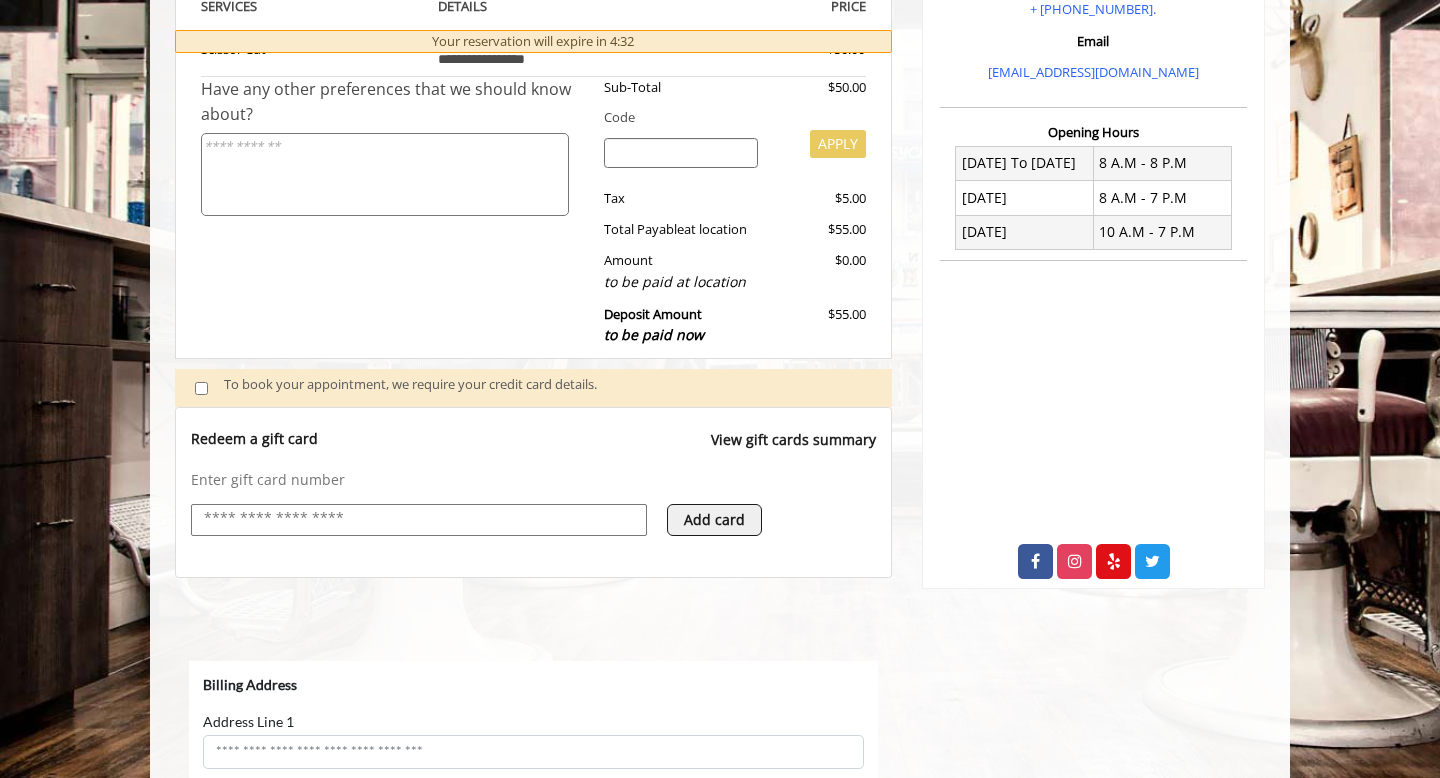 scroll, scrollTop: 447, scrollLeft: 0, axis: vertical 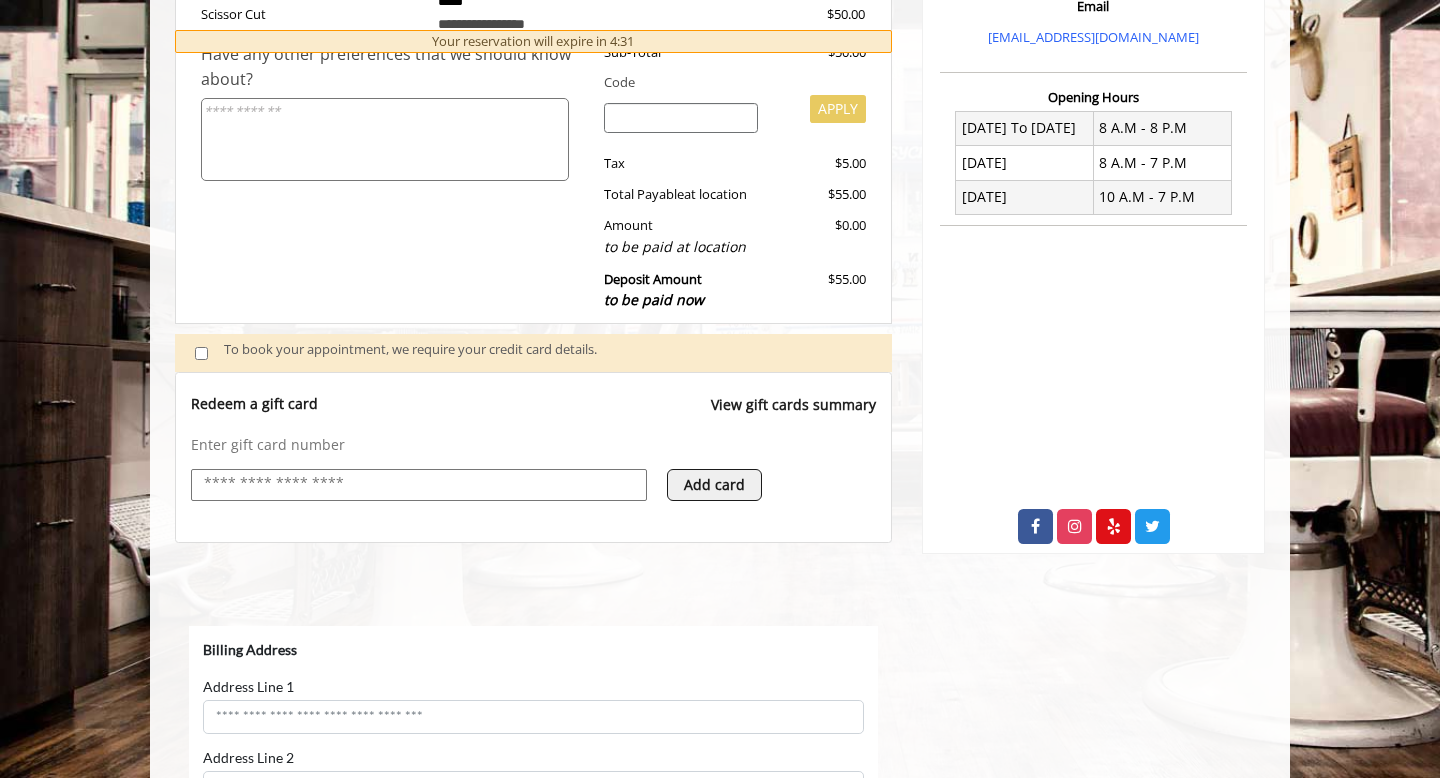 click on "Add card" at bounding box center (714, 485) 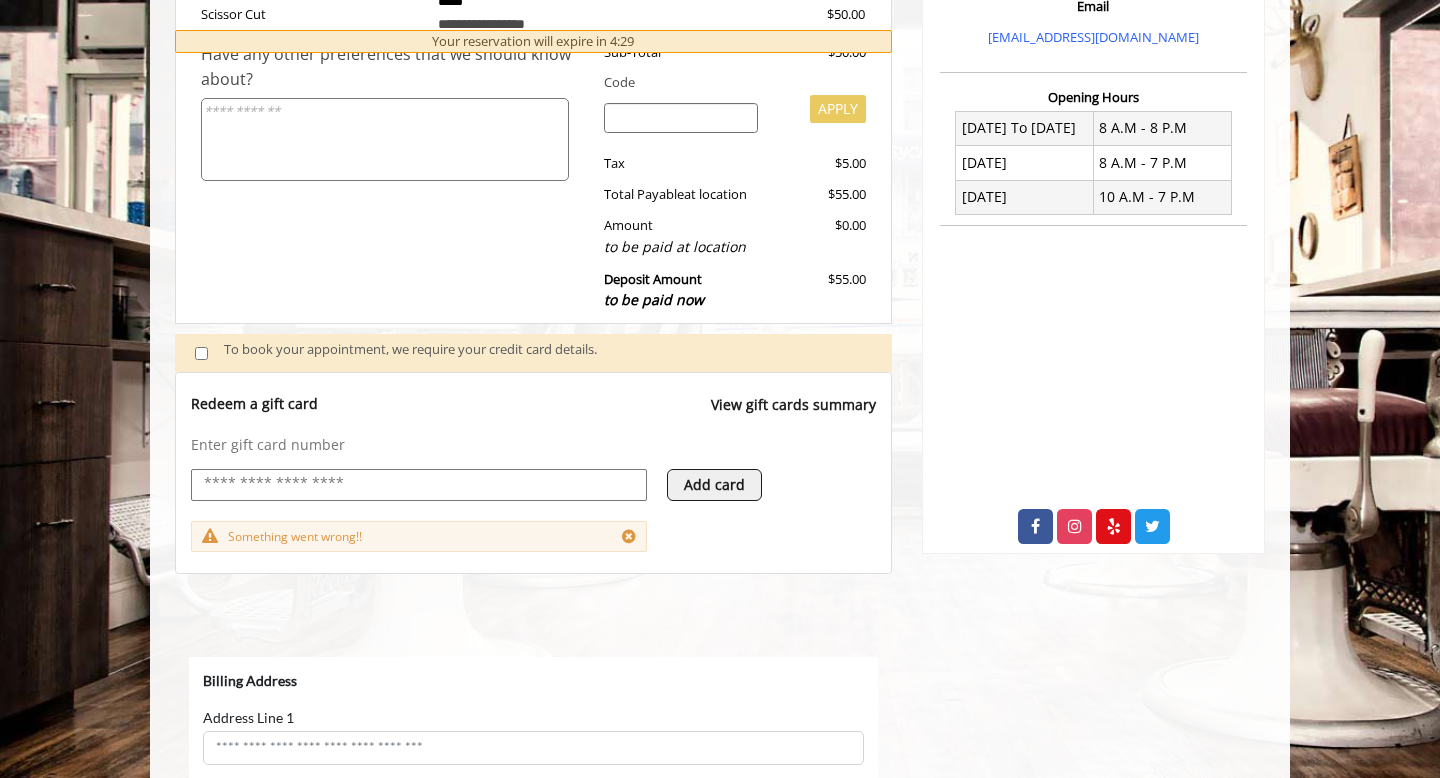 click on "Add card" at bounding box center (714, 485) 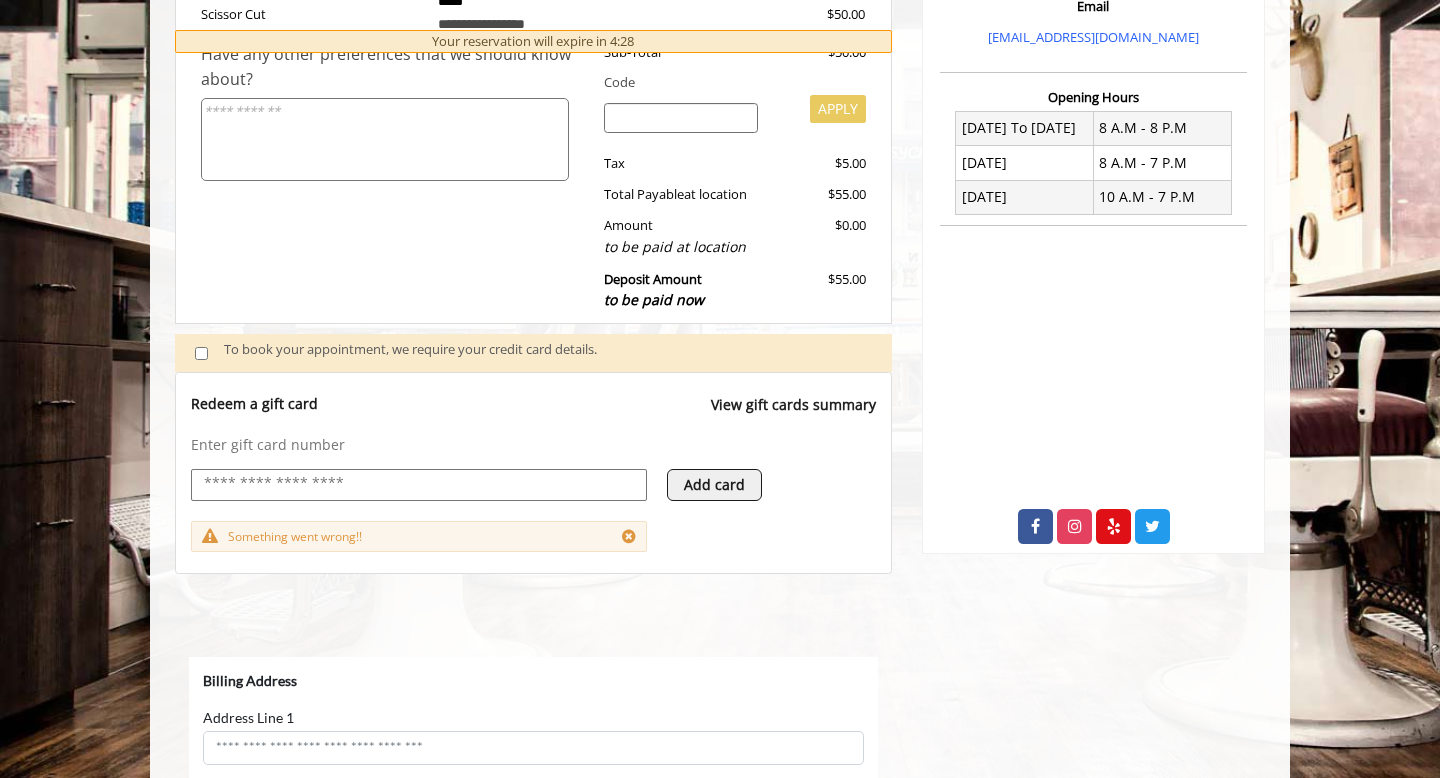 click on "Add card" at bounding box center [714, 485] 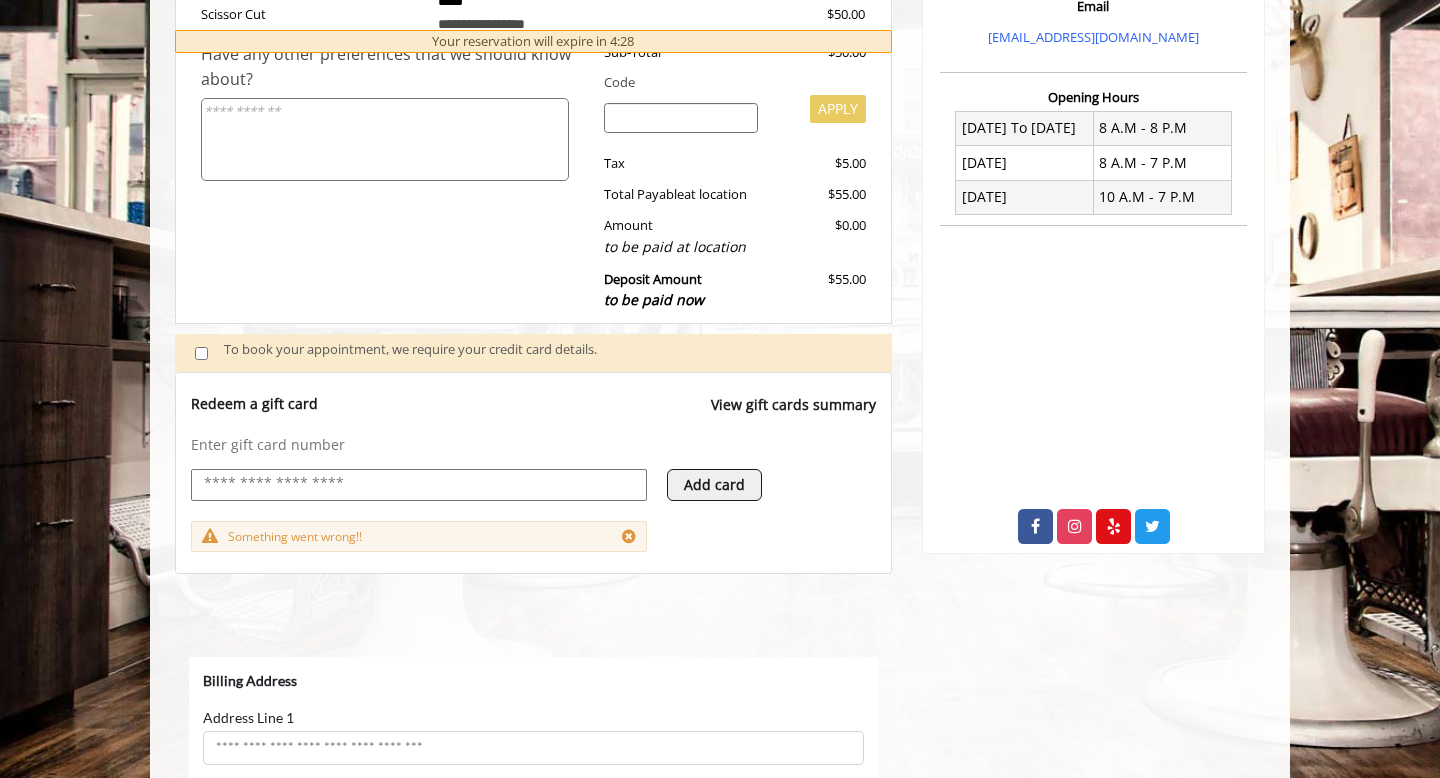 click at bounding box center [419, 485] 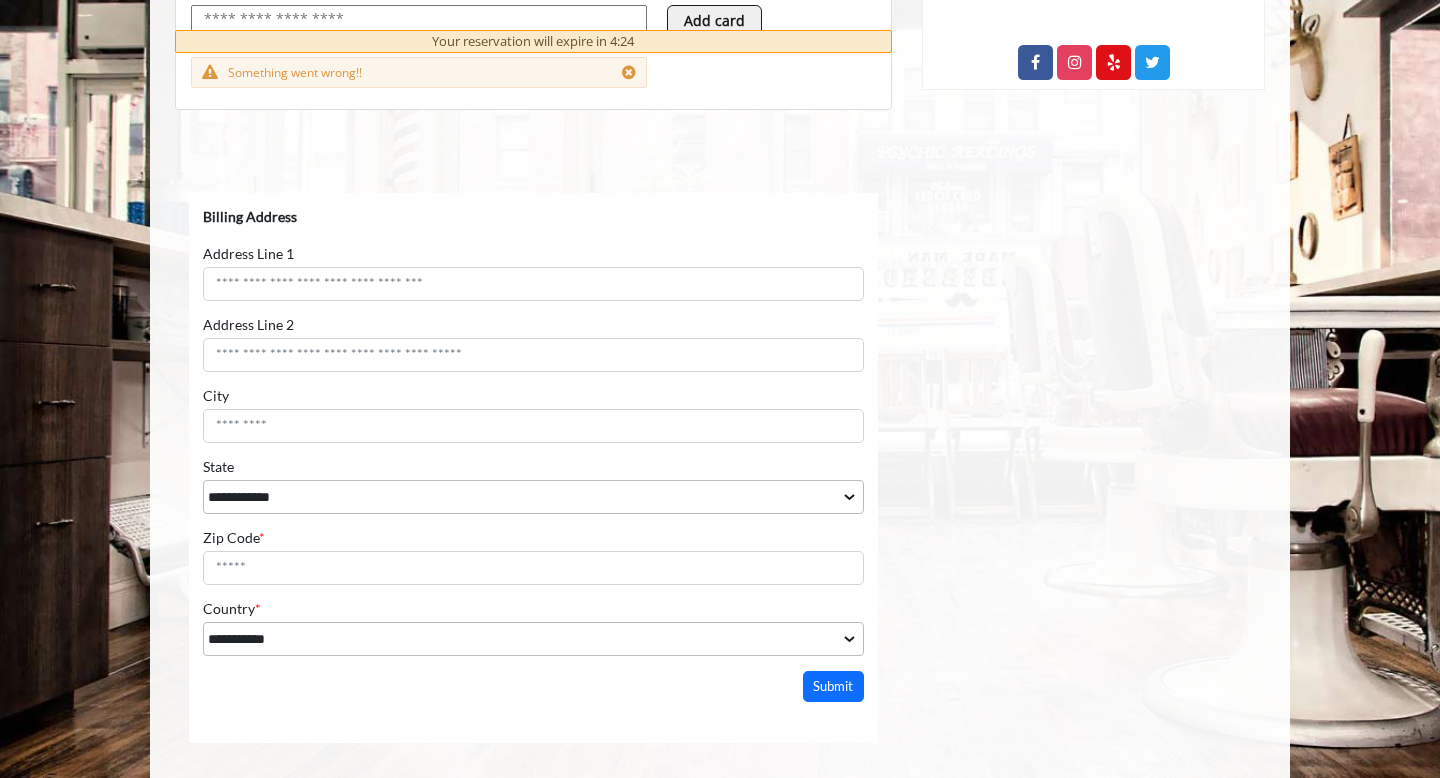 scroll, scrollTop: 861, scrollLeft: 0, axis: vertical 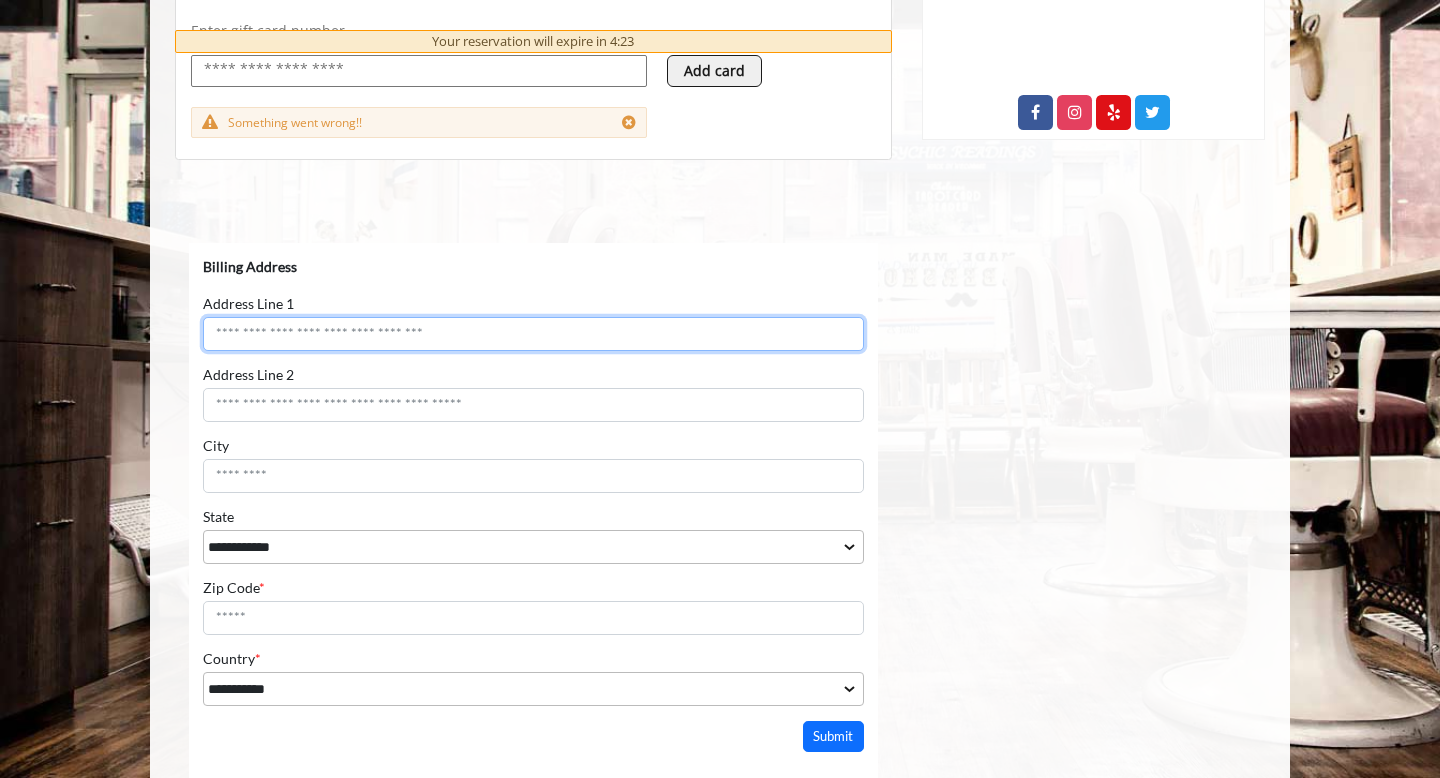 click on "Address Line 1" at bounding box center (533, 333) 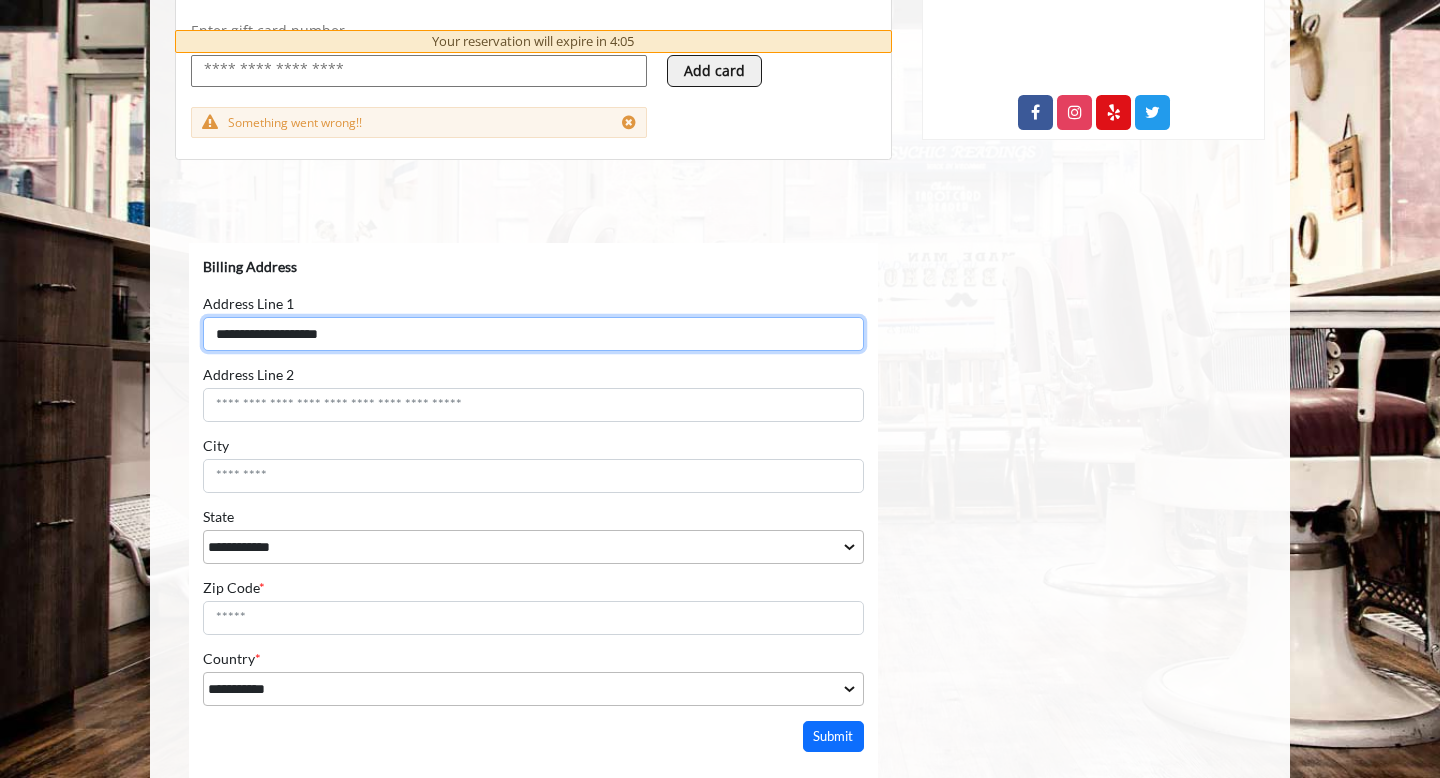 type on "**********" 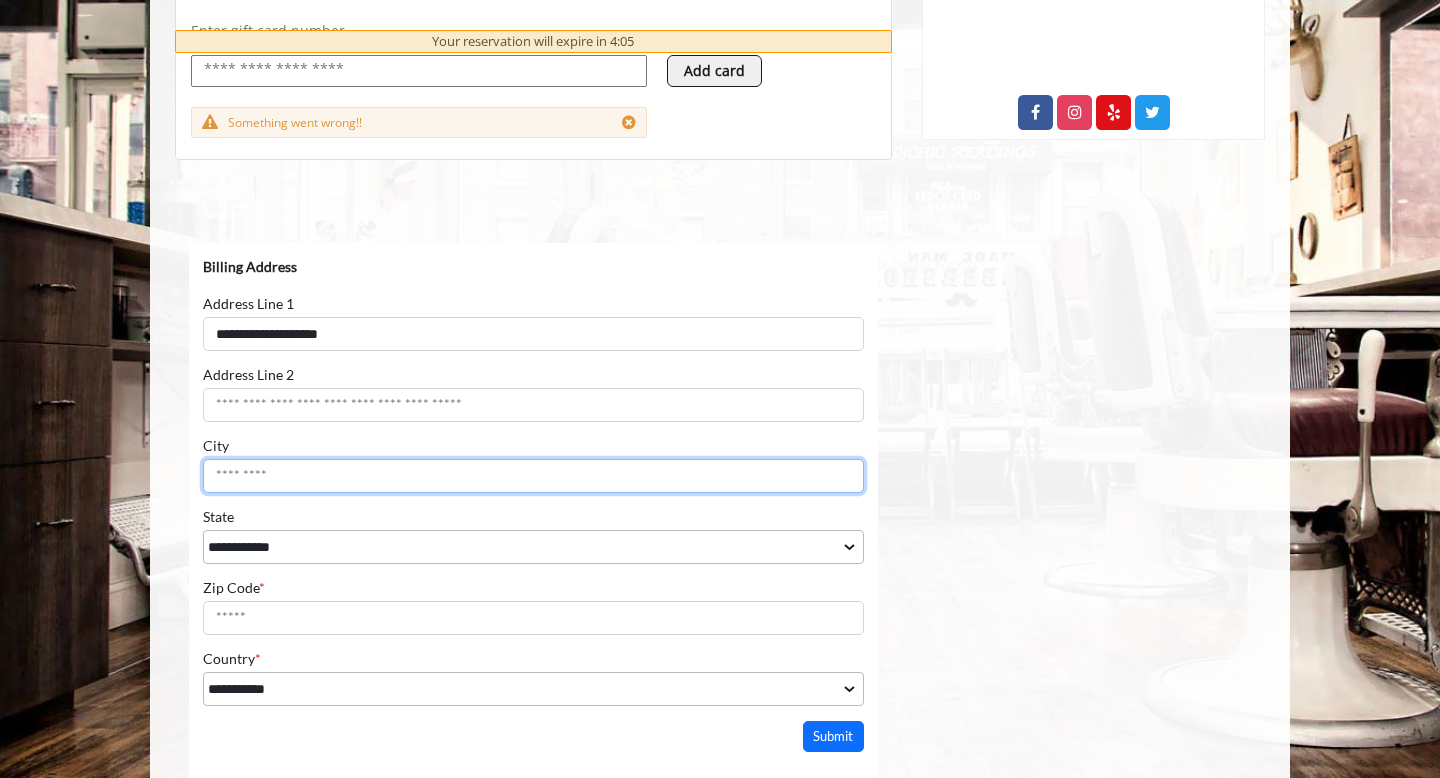 click on "City" at bounding box center (533, 475) 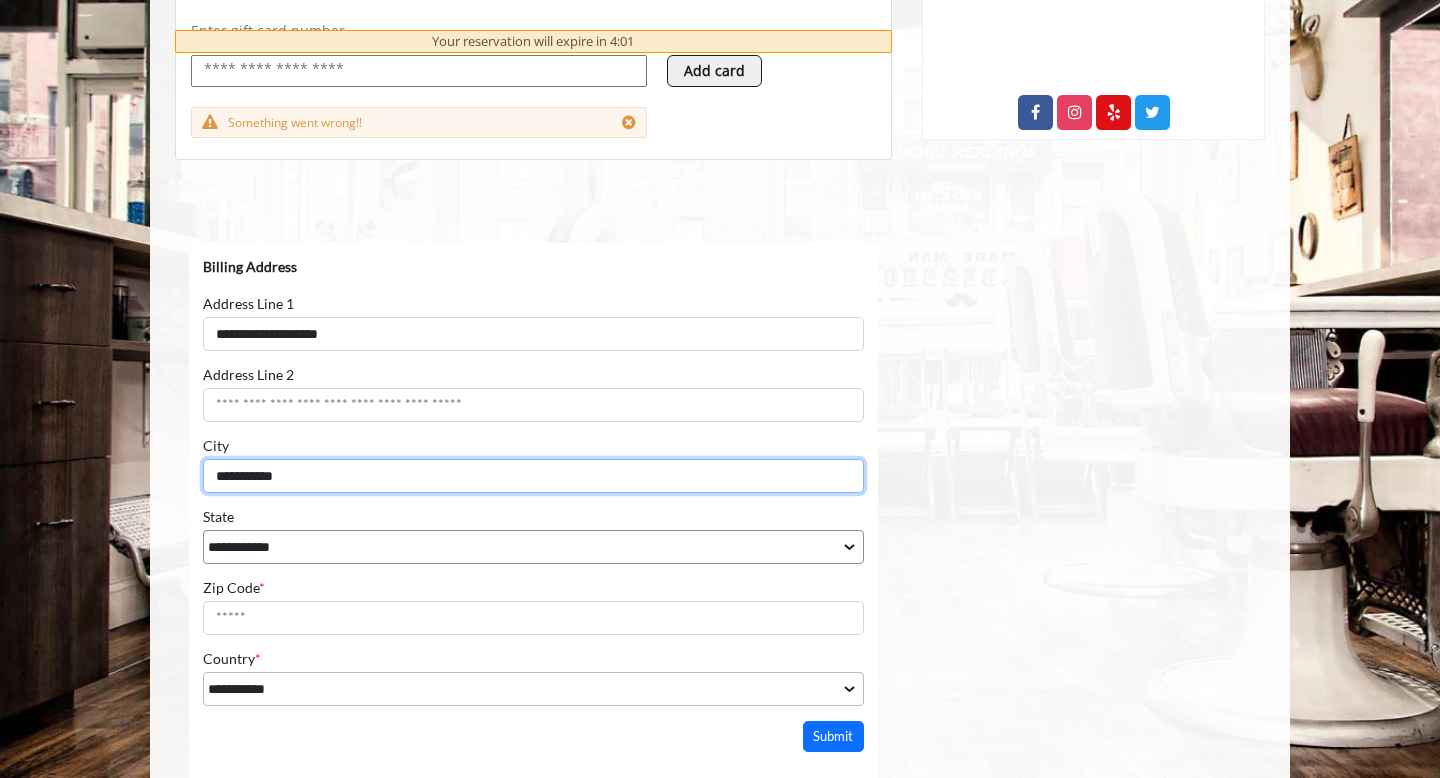 type on "**********" 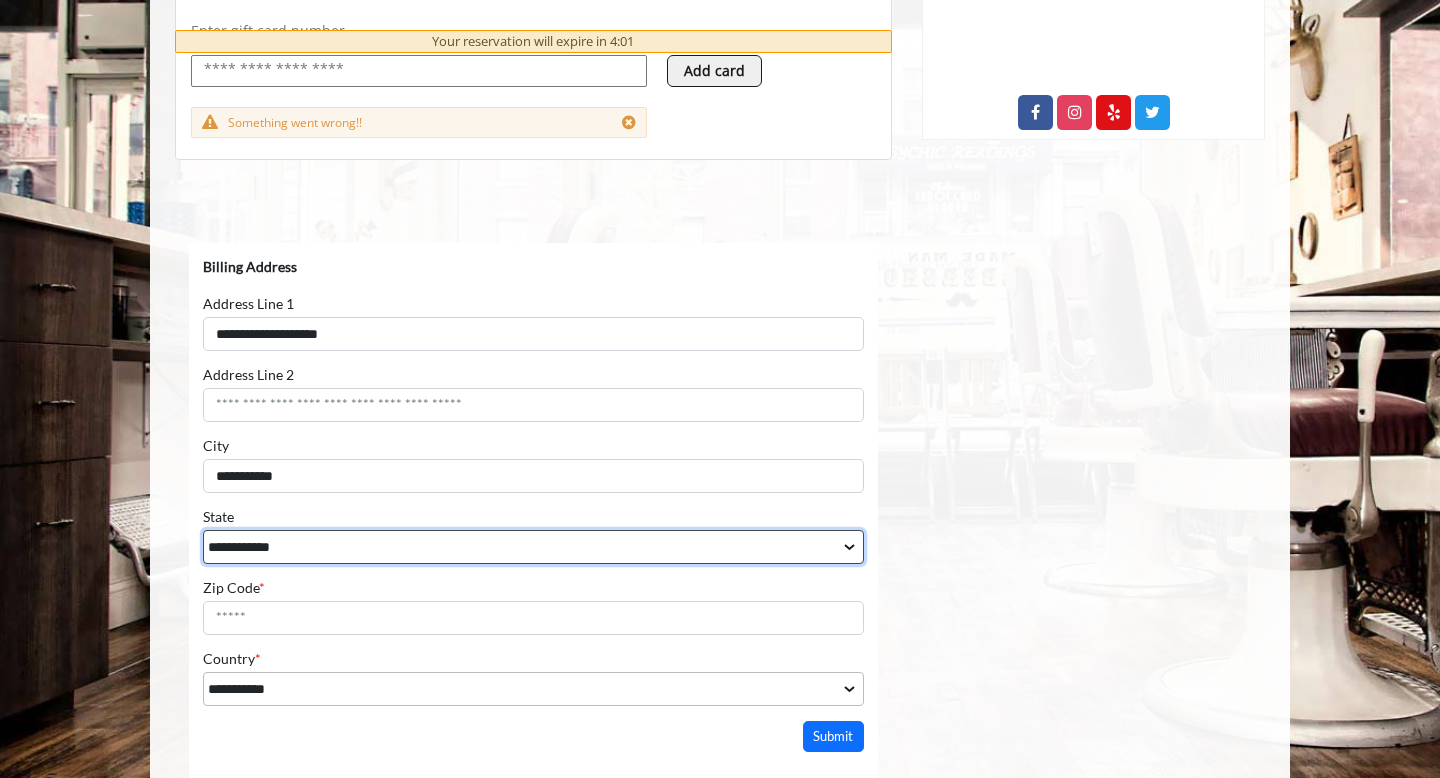 click on "**********" at bounding box center [533, 546] 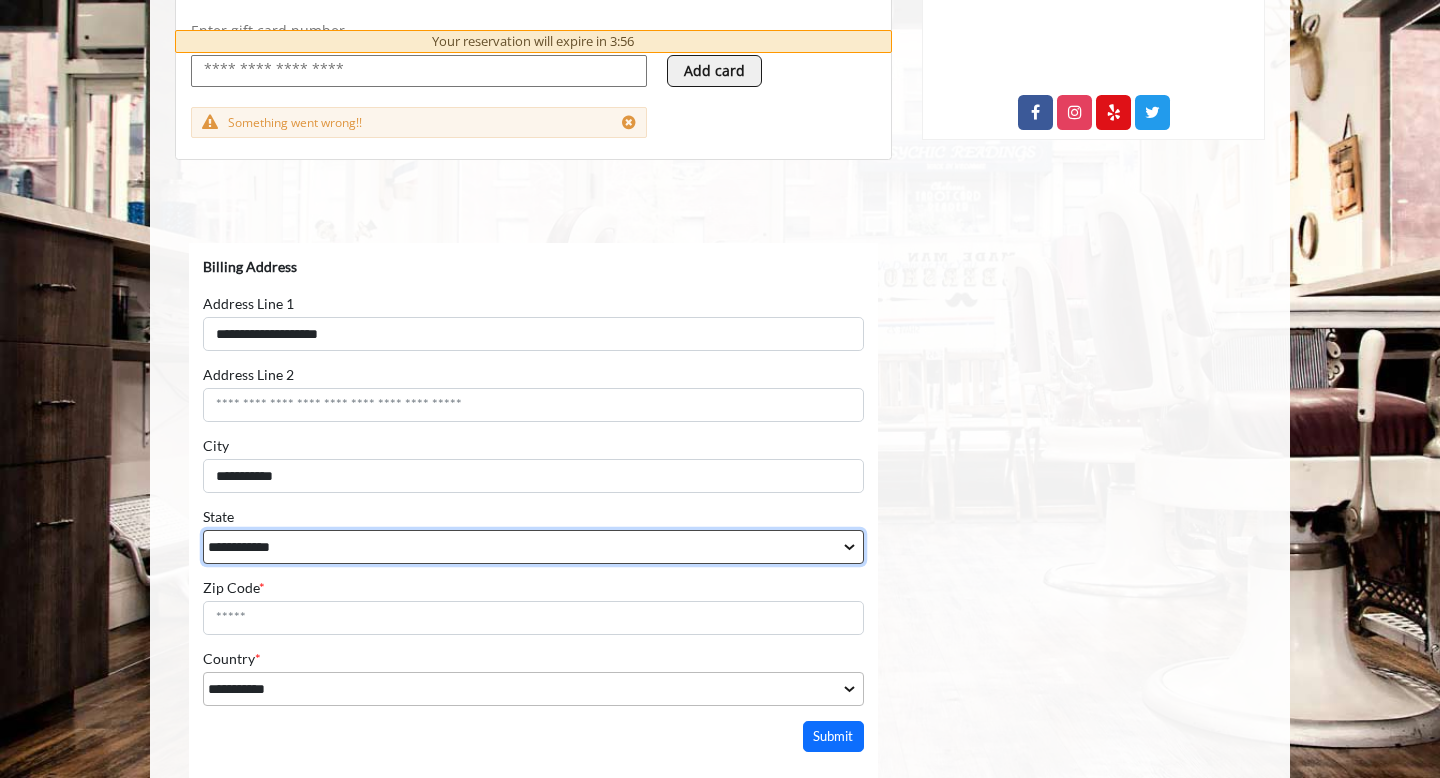 select on "**" 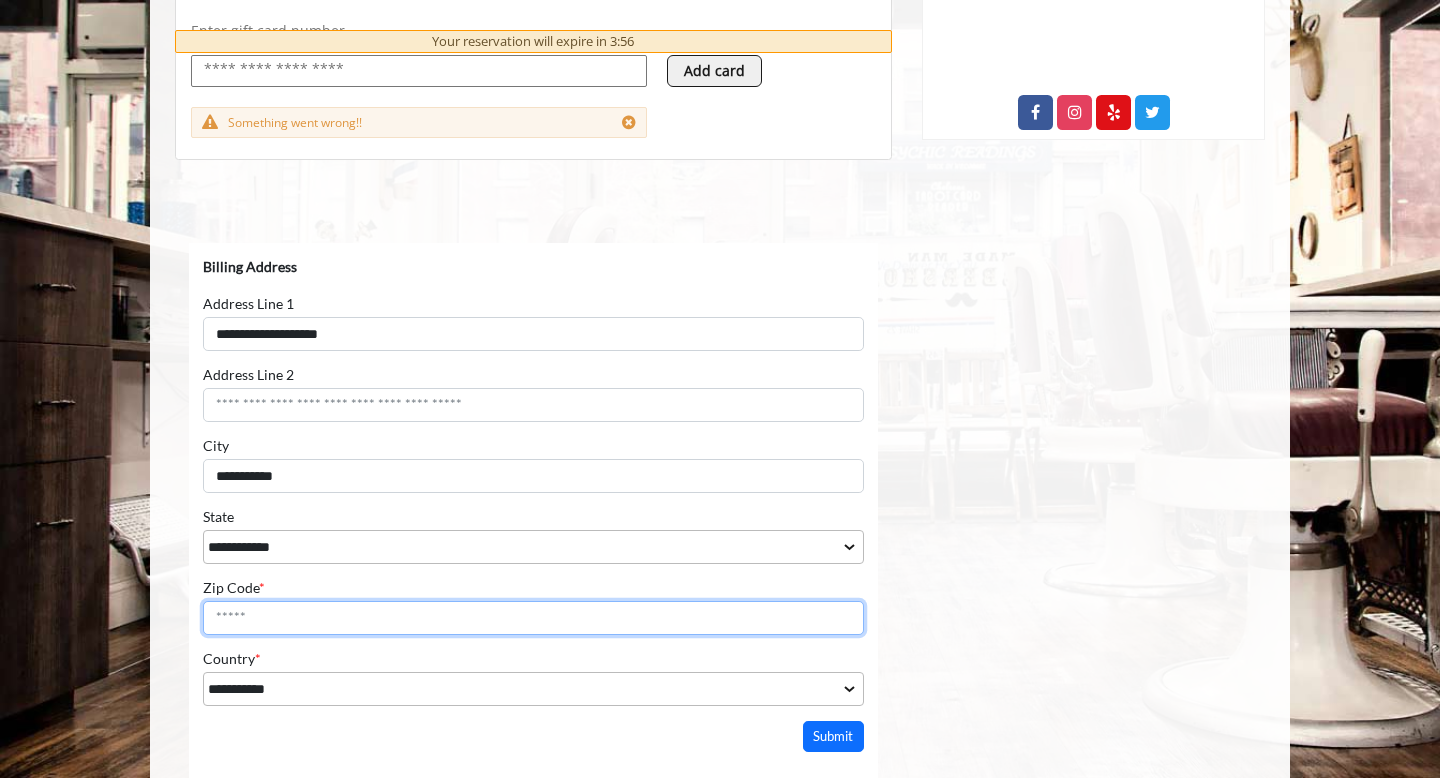 click on "Zip Code  *" at bounding box center [533, 617] 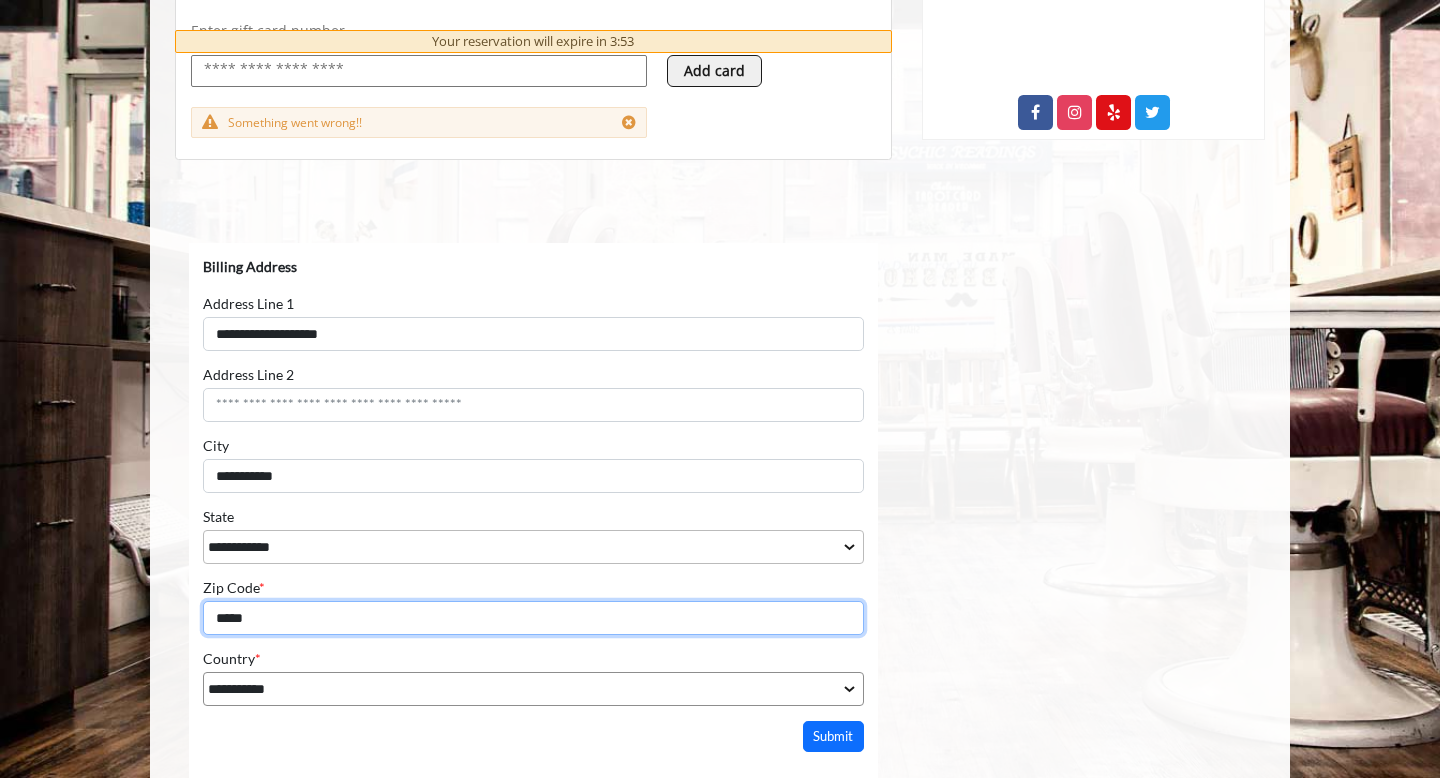 scroll, scrollTop: 900, scrollLeft: 0, axis: vertical 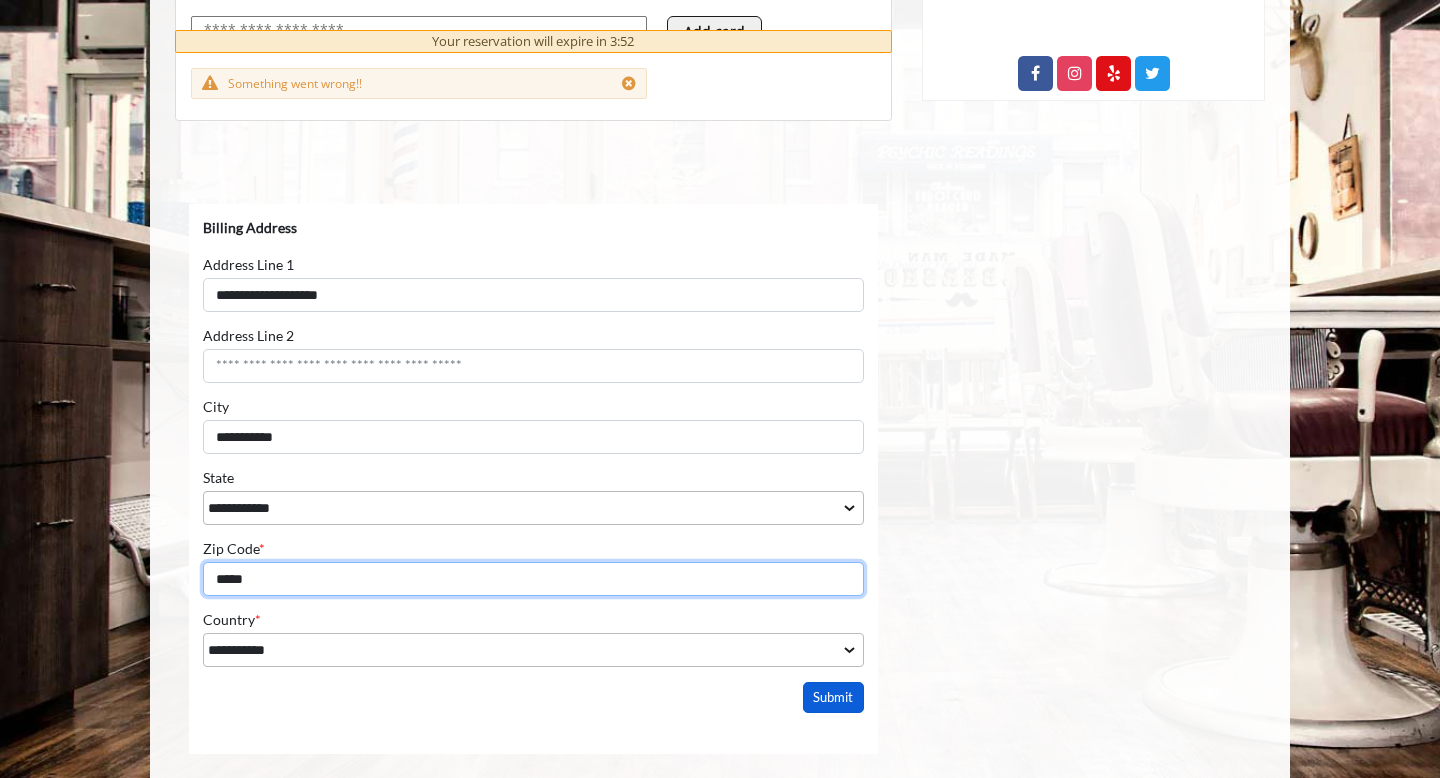 type on "*****" 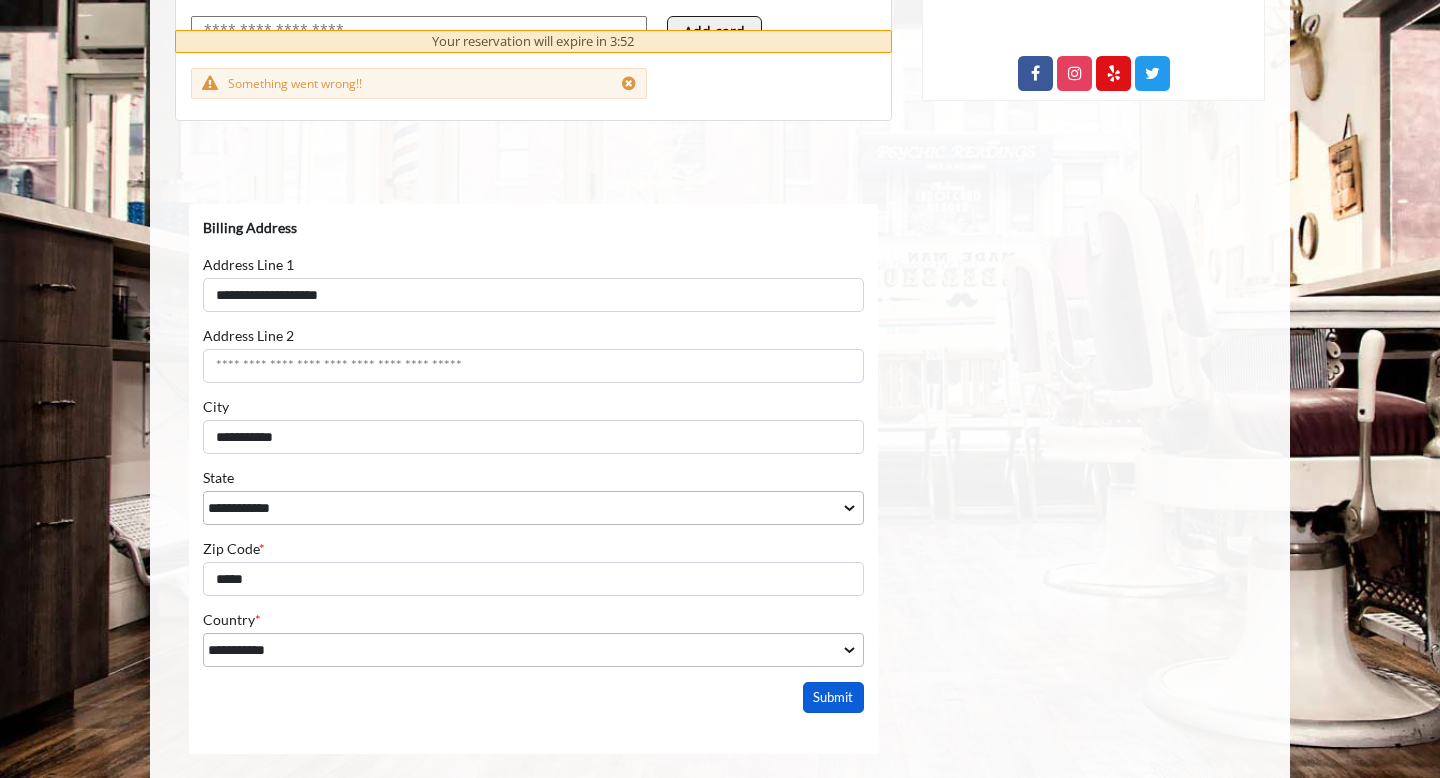 click on "Submit" at bounding box center [834, 696] 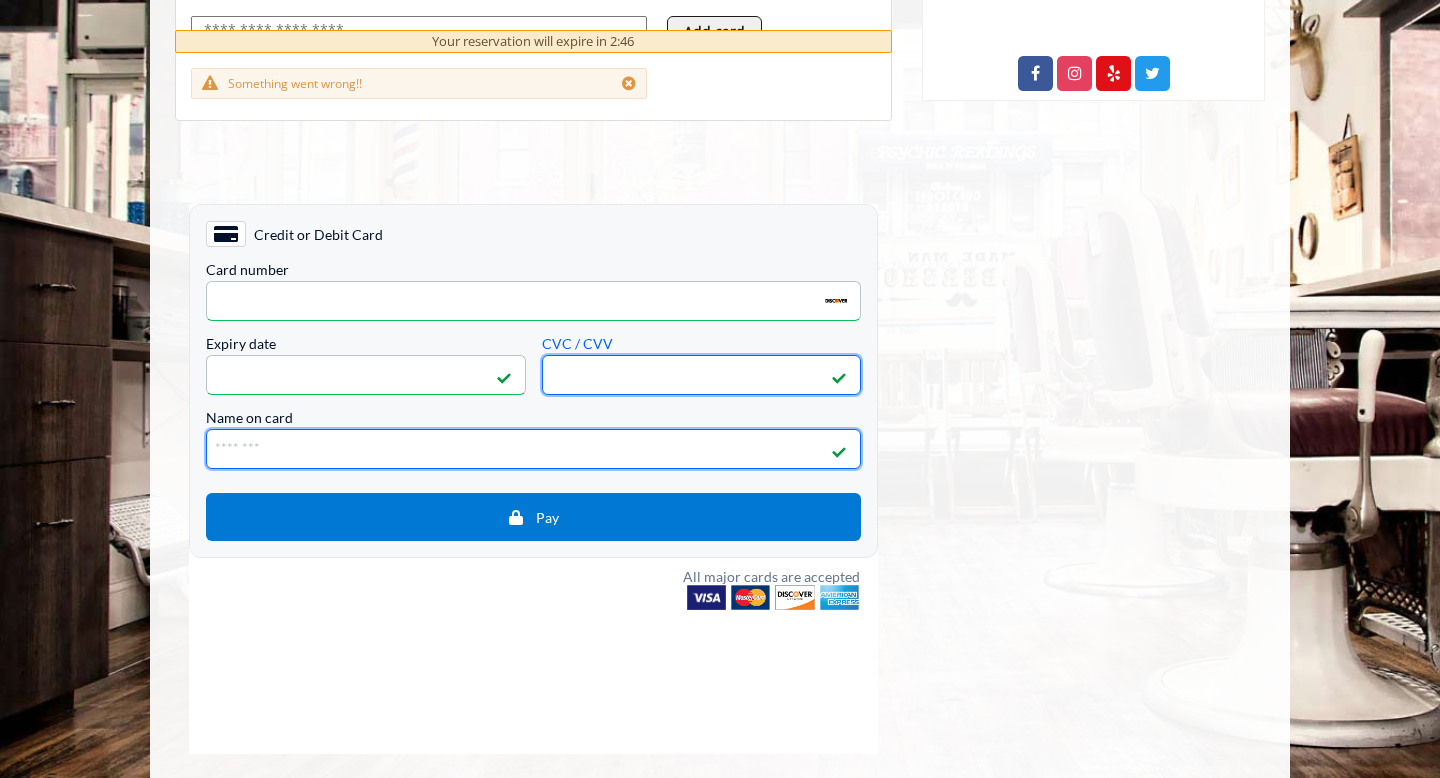 click on "Name on card" at bounding box center [533, 448] 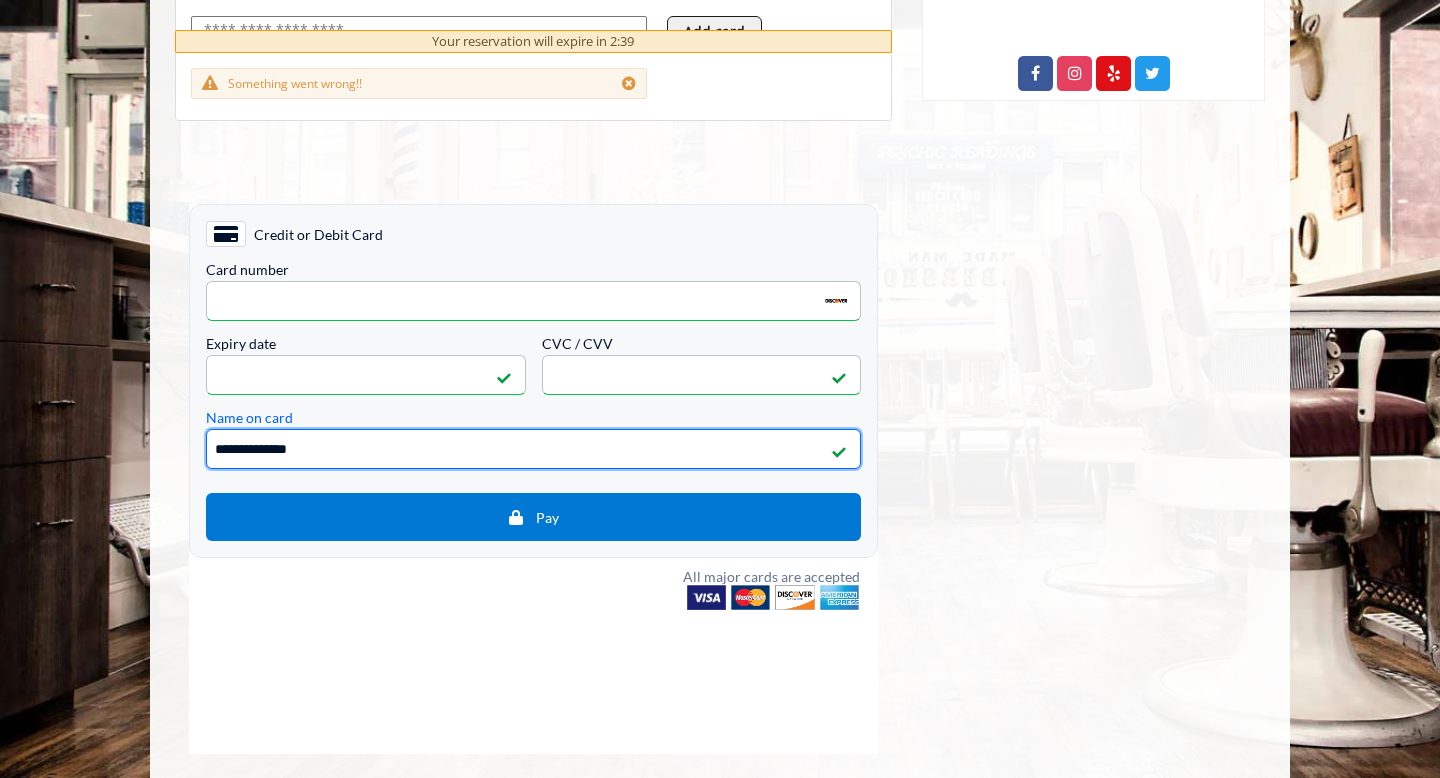 type on "**********" 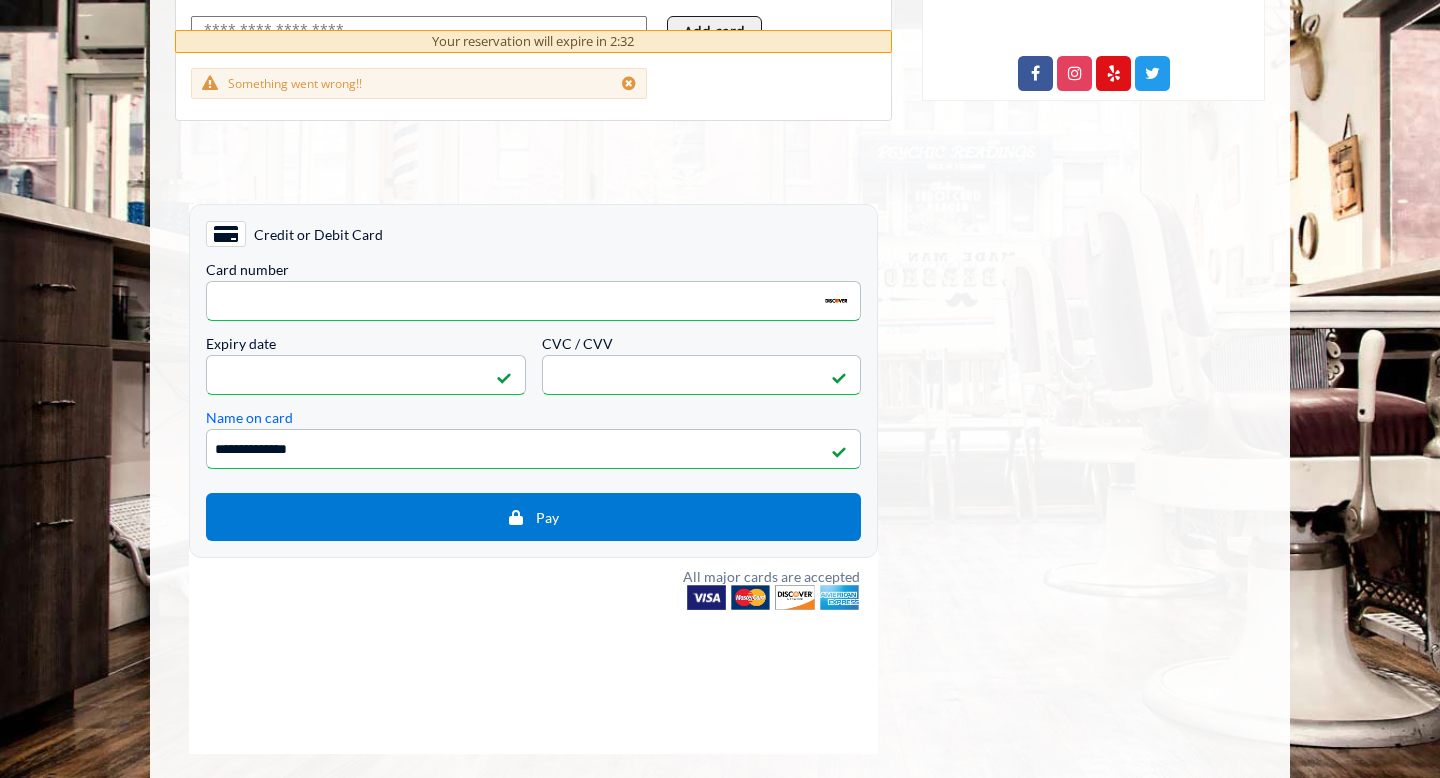 click on "**********" at bounding box center [533, 406] 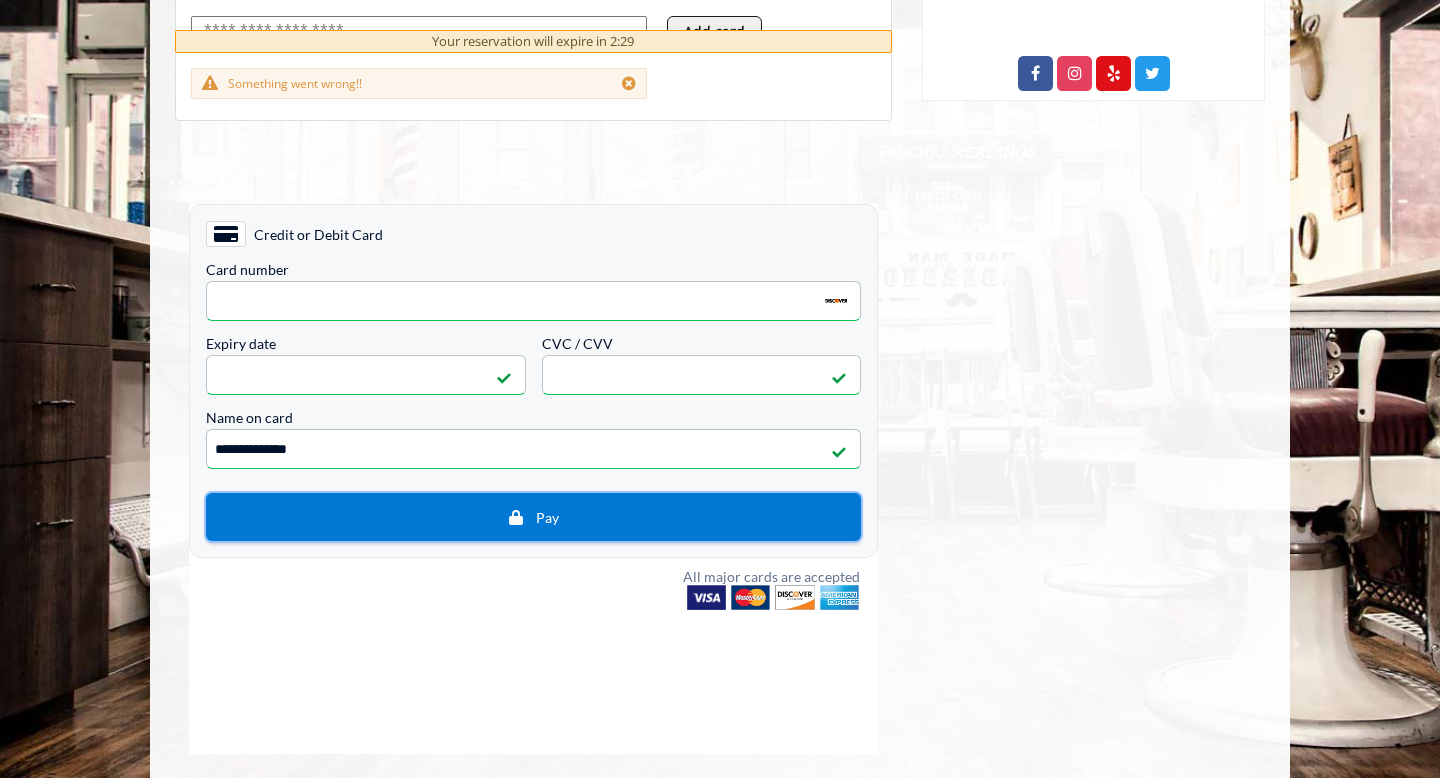 click on "Pay" at bounding box center (533, 516) 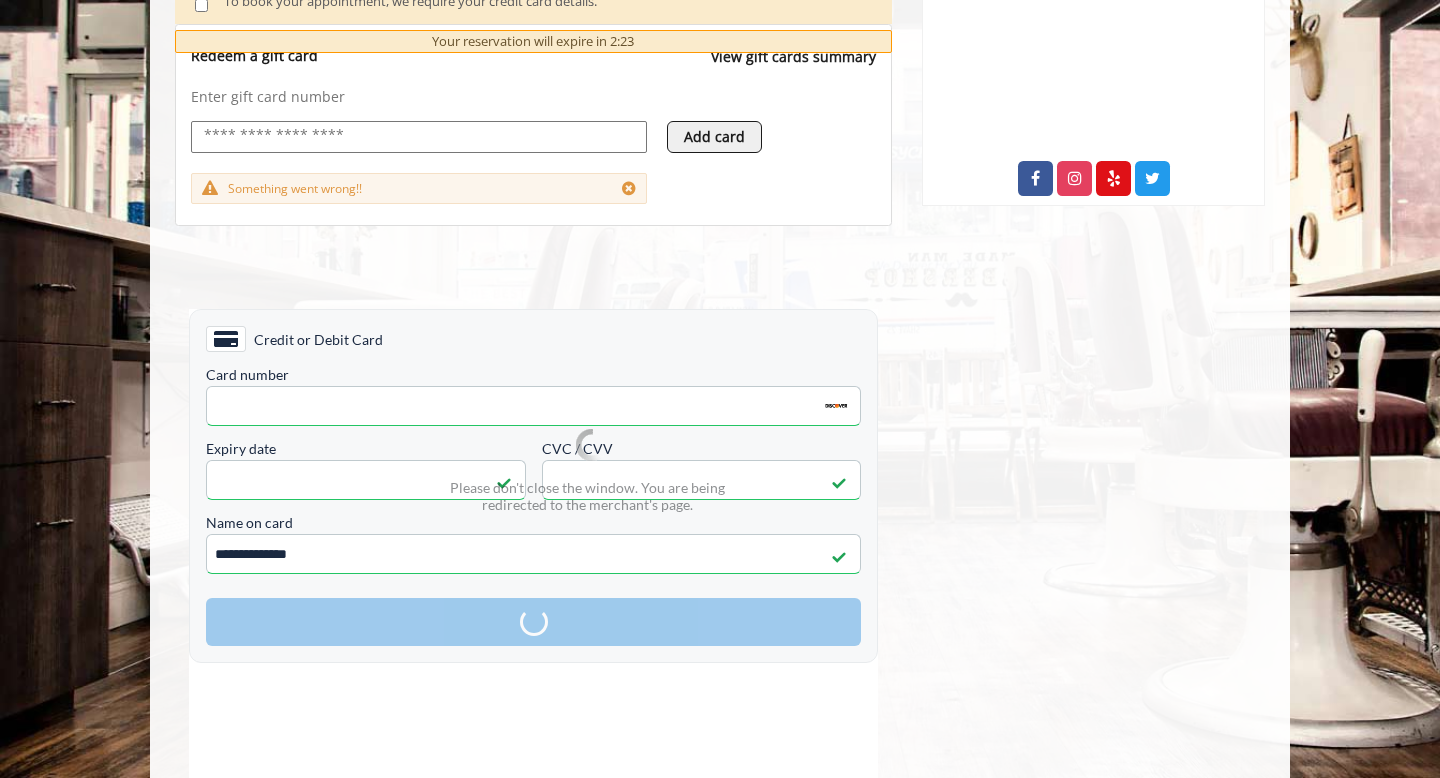 scroll, scrollTop: 797, scrollLeft: 0, axis: vertical 